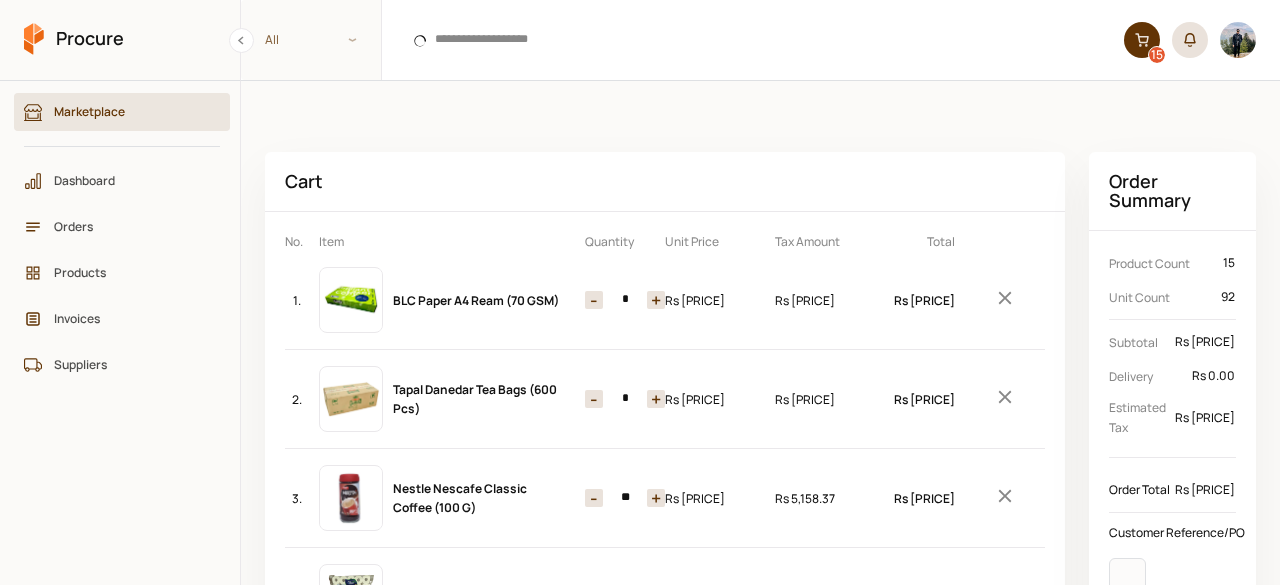 scroll, scrollTop: 0, scrollLeft: 0, axis: both 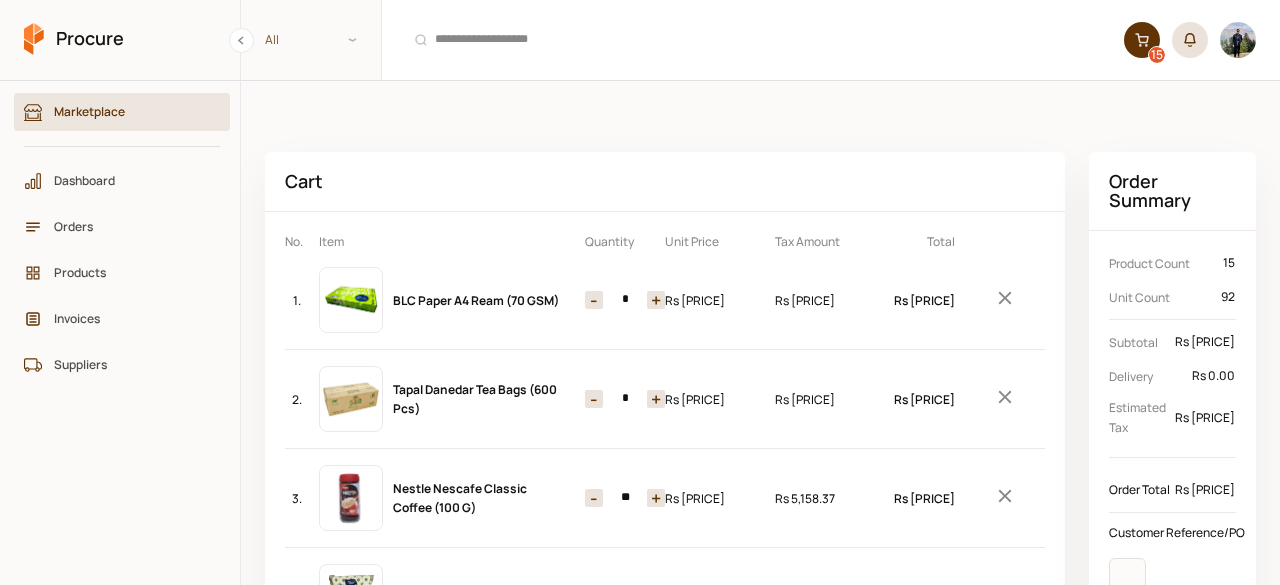 click on "-" at bounding box center [594, 300] 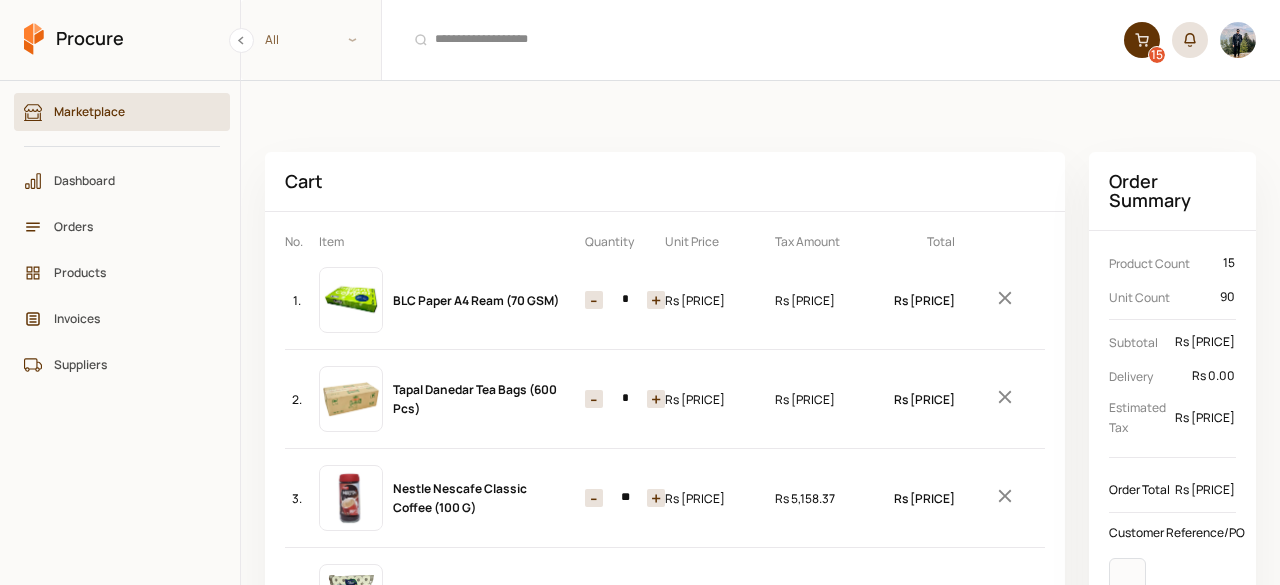 click on "-" at bounding box center [594, 300] 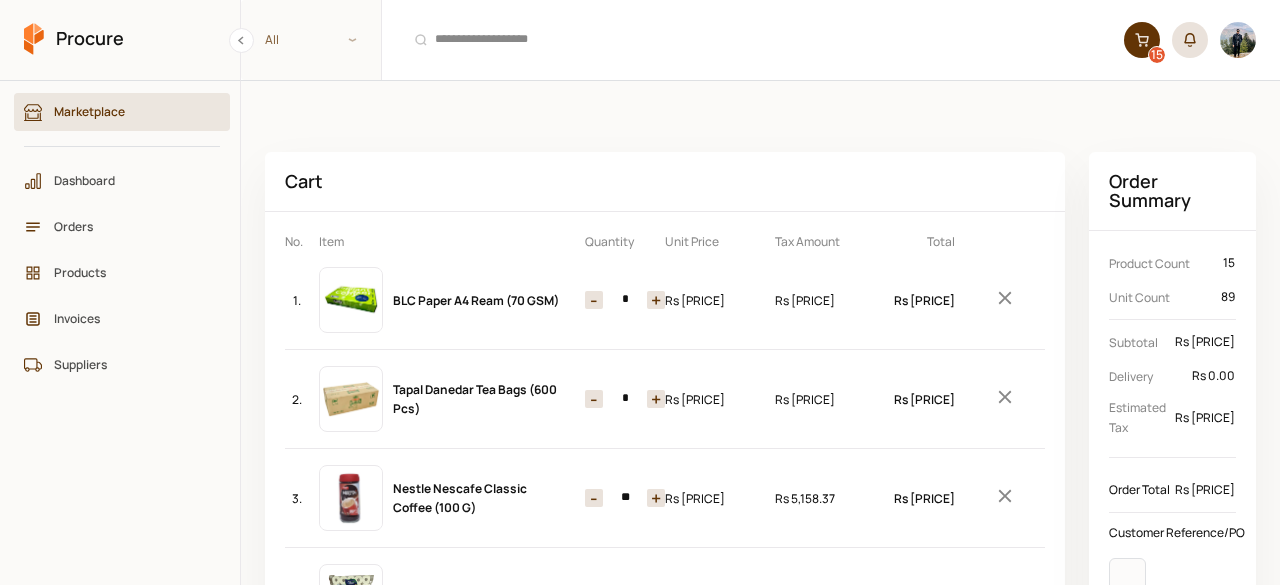 click on "-" at bounding box center [594, 300] 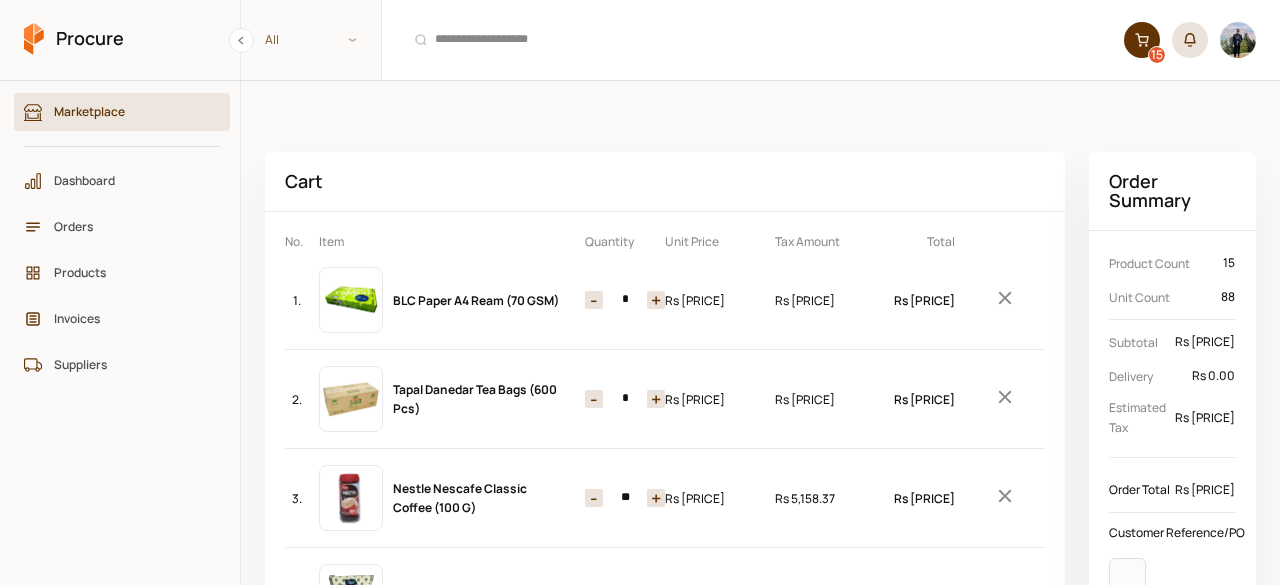 click on "-" at bounding box center (594, 300) 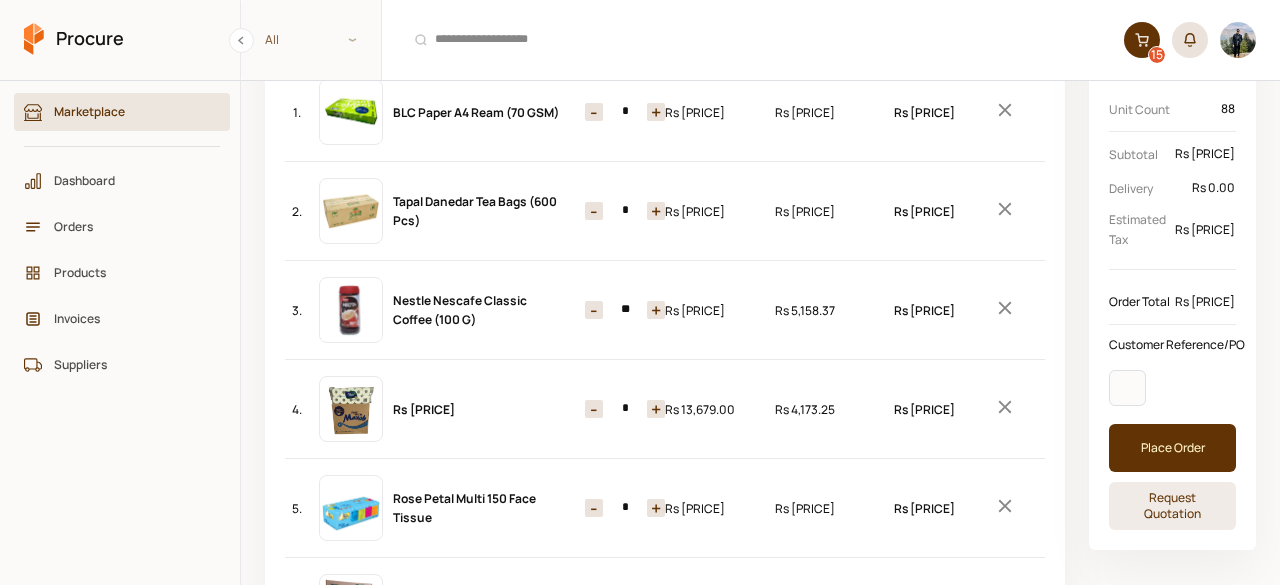 scroll, scrollTop: 190, scrollLeft: 0, axis: vertical 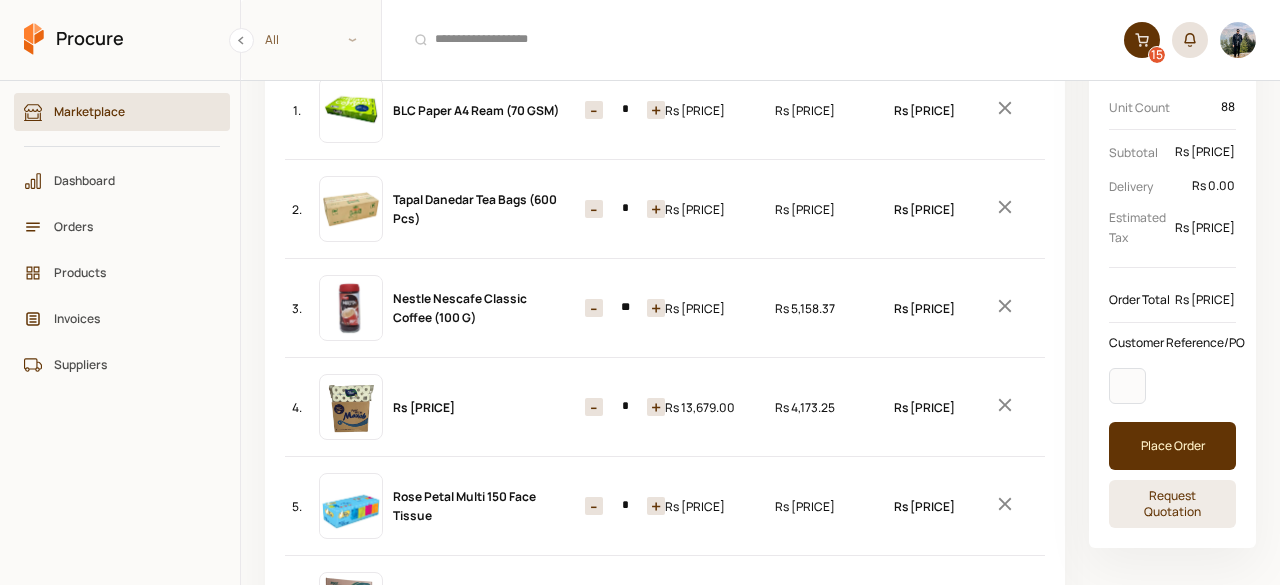 click on "-" at bounding box center (594, 209) 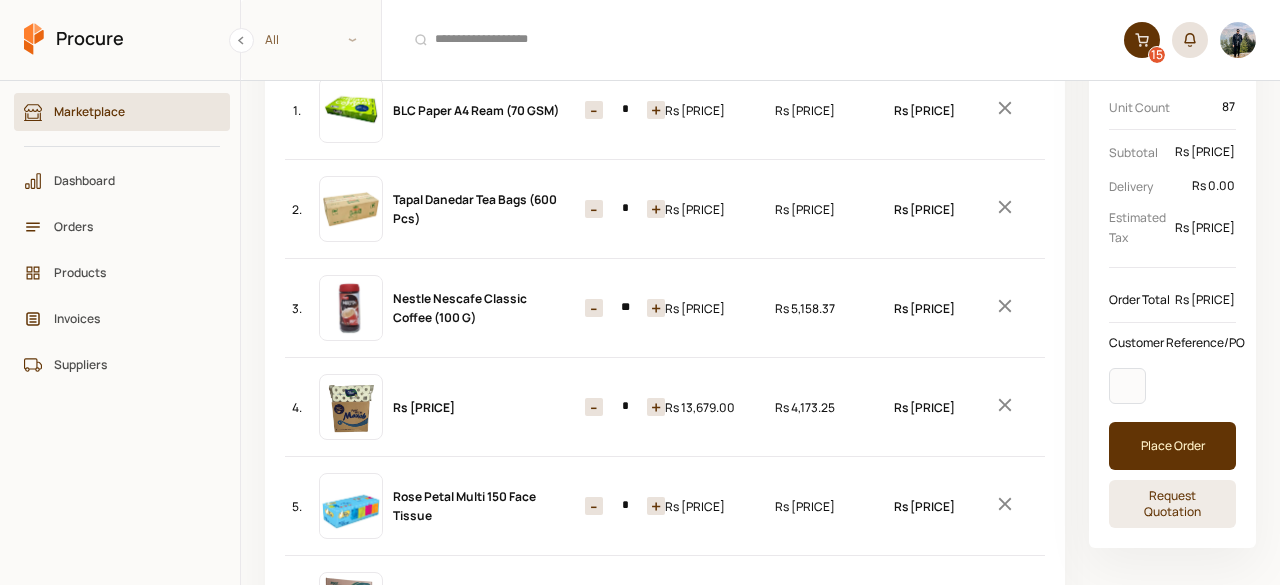 click on "-" at bounding box center (594, 209) 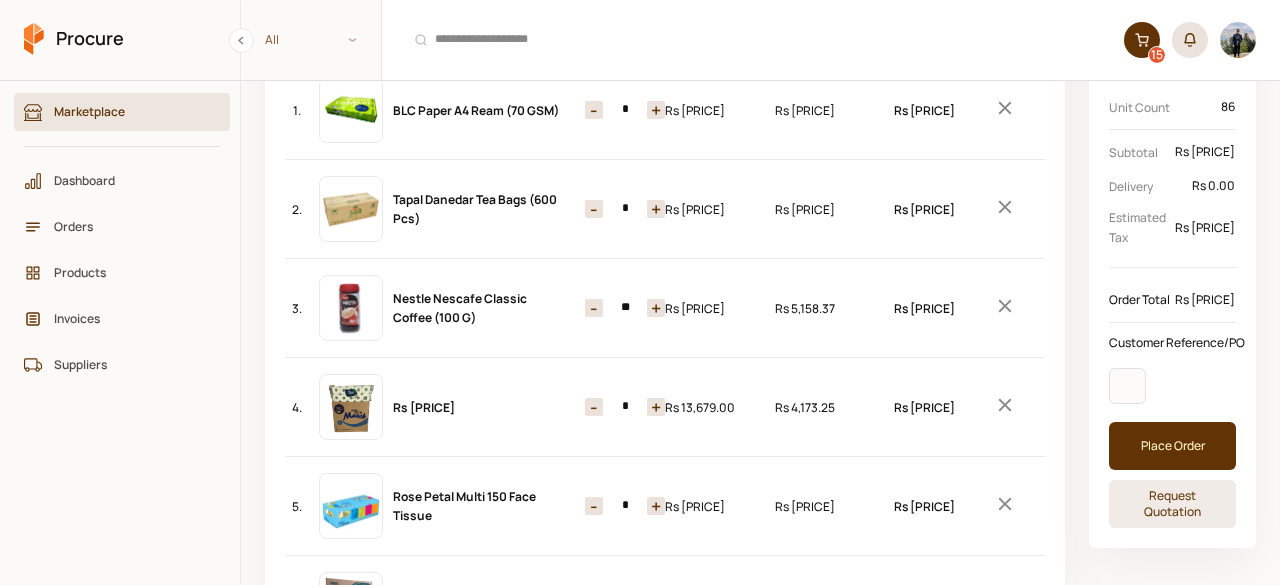 click on "-" at bounding box center [594, 209] 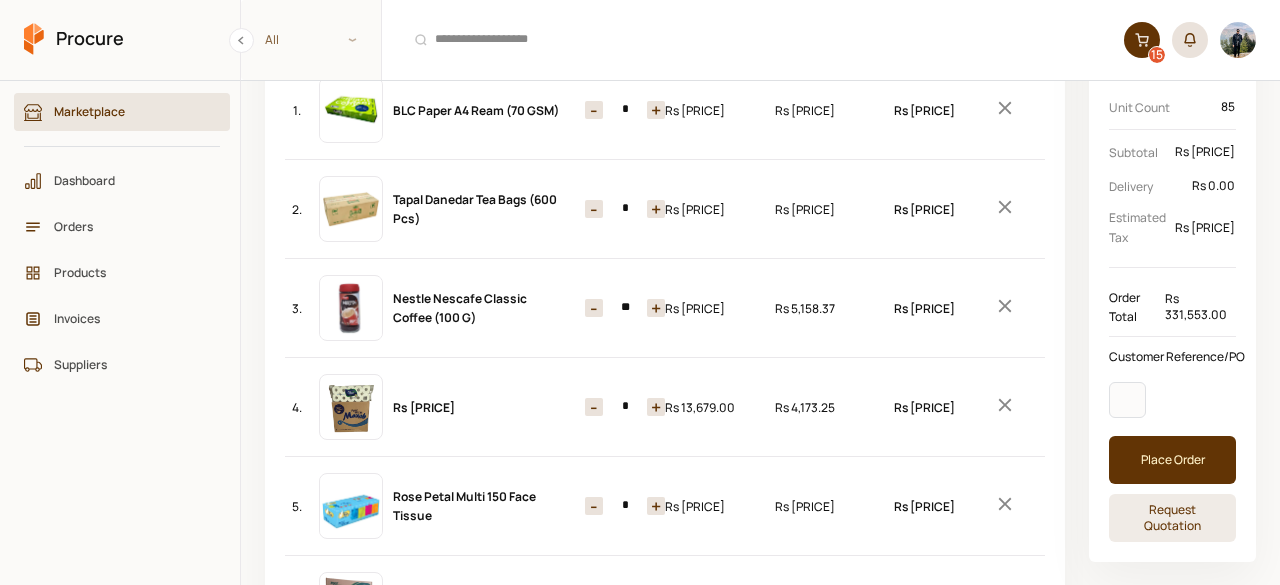 click on "-" at bounding box center [594, 209] 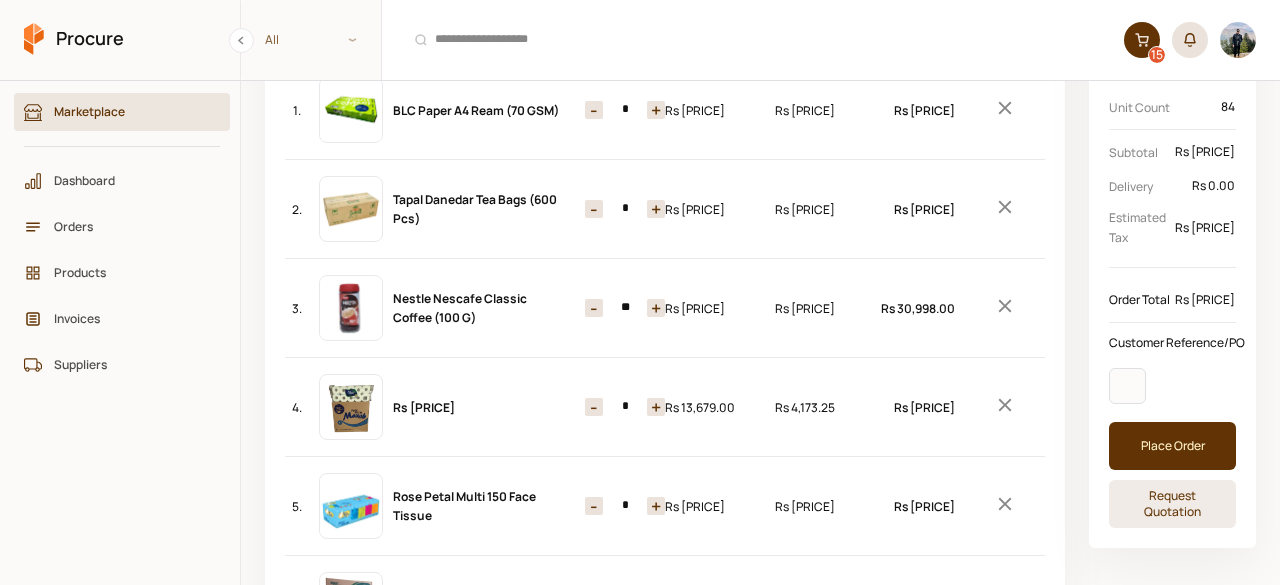 click on "-" at bounding box center (594, 308) 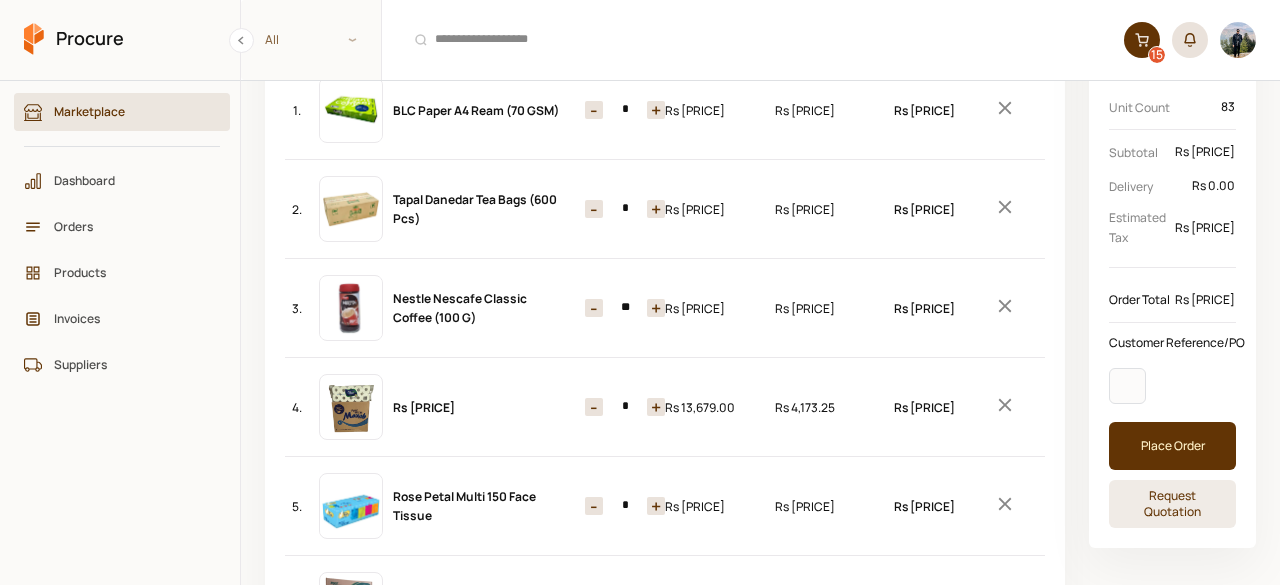 click on "-" at bounding box center (594, 308) 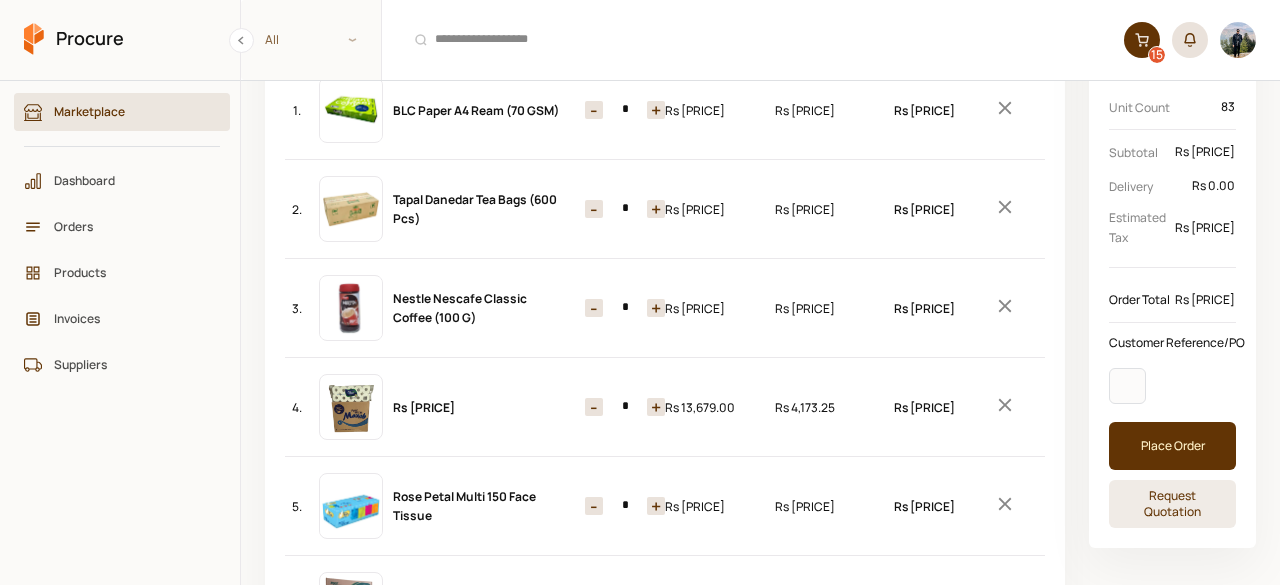click on "-" at bounding box center [594, 308] 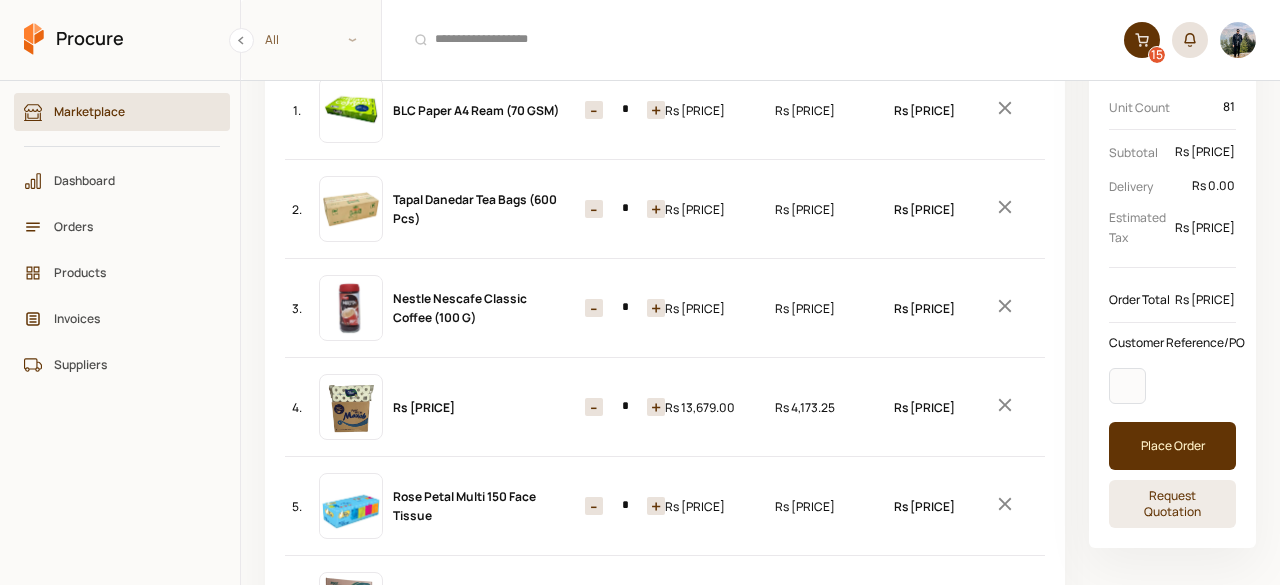 click on "-" at bounding box center (594, 308) 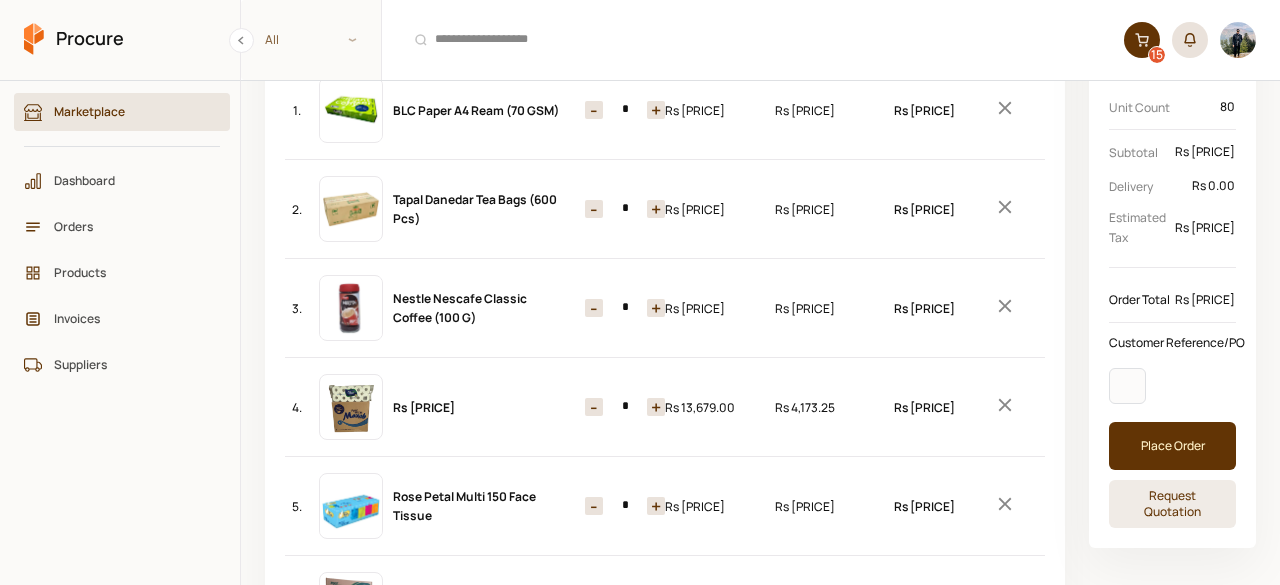 click on "-" at bounding box center [594, 308] 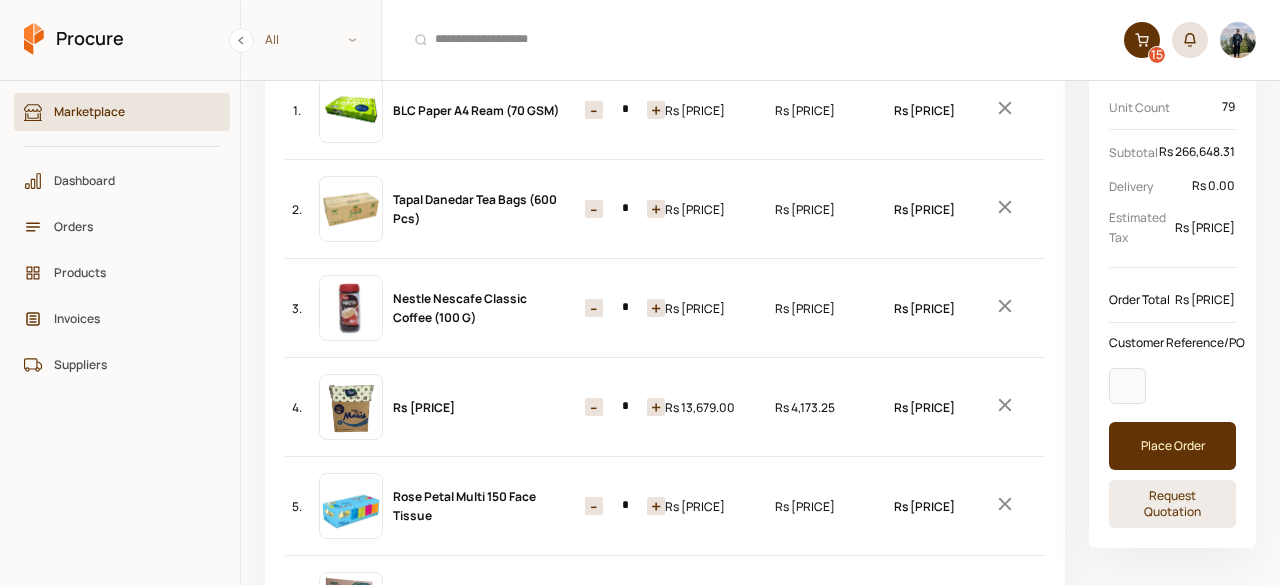 click on "-" at bounding box center [594, 308] 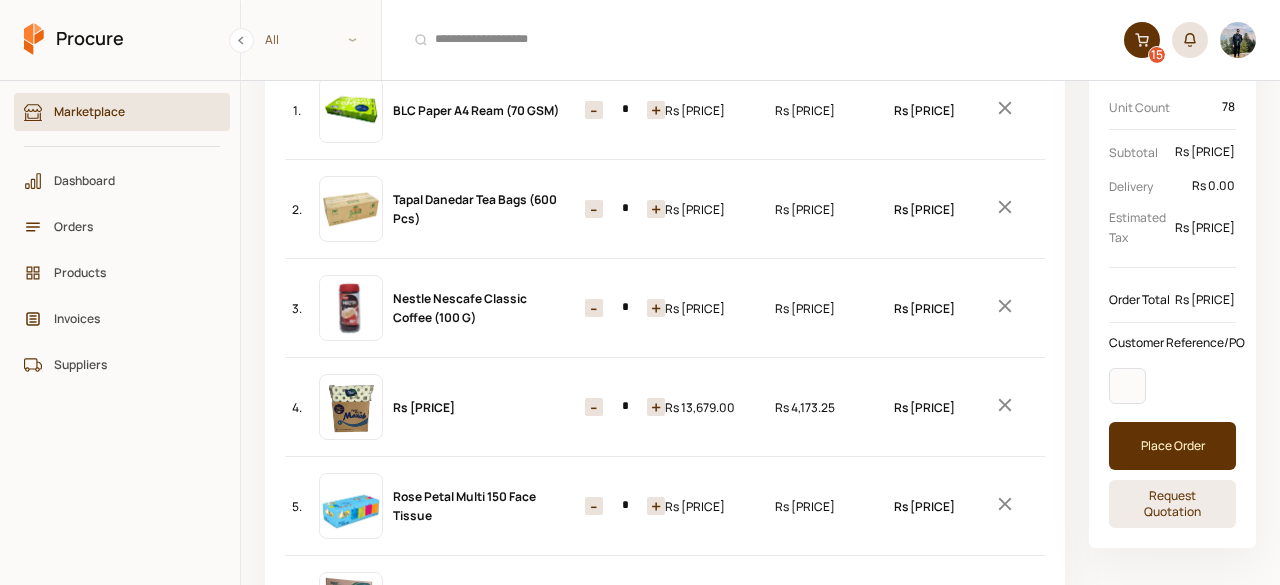 click on "-" at bounding box center [594, 308] 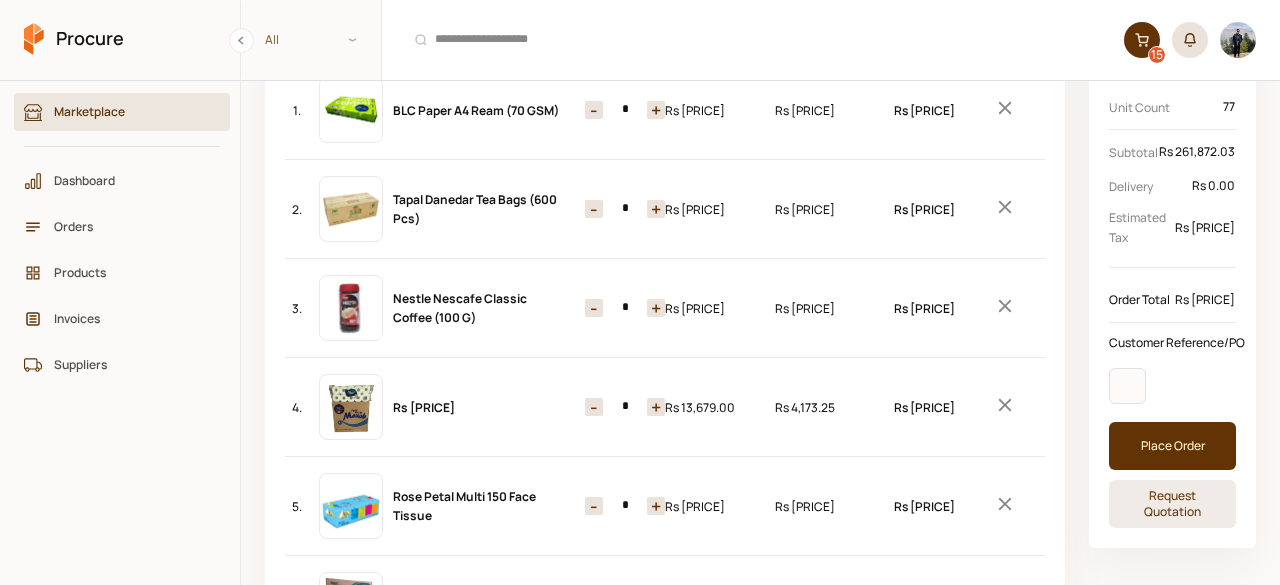 click on "-" at bounding box center (594, 308) 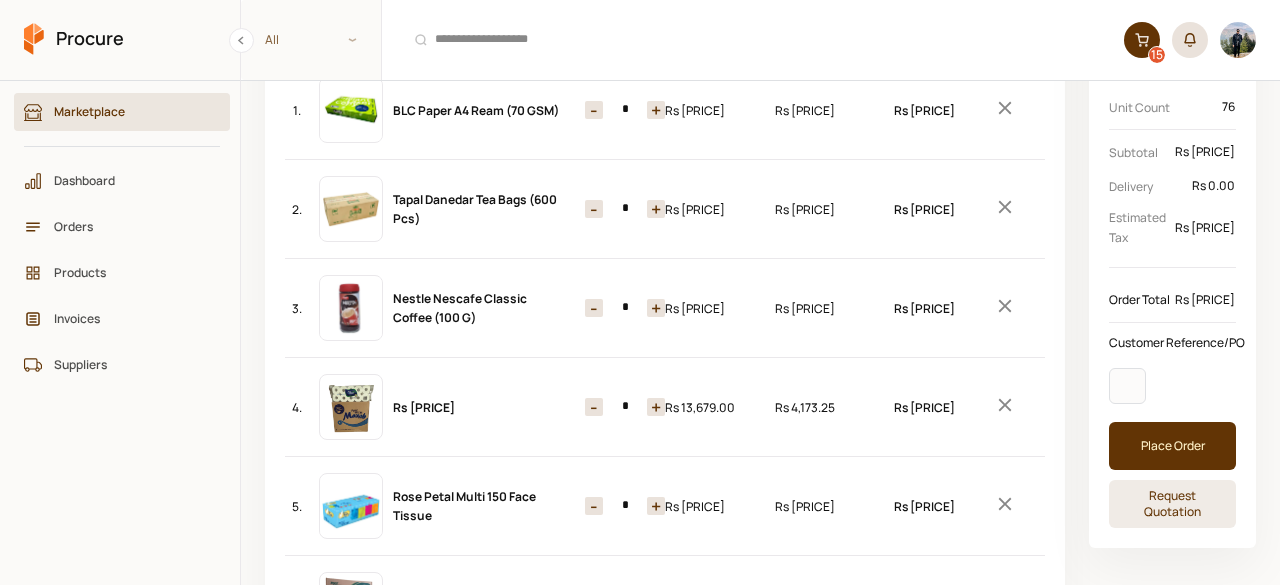 click on "-" at bounding box center (594, 308) 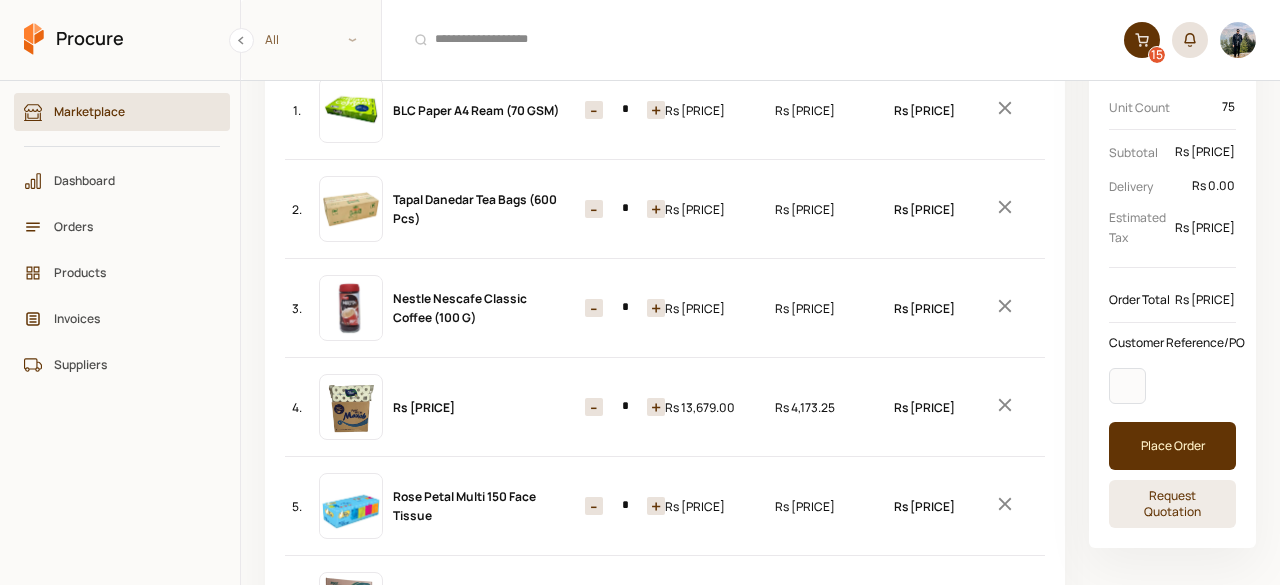 click on "3. Nestle Nescafe Classic Coffee (100 G) Quantity - * + Price Rs [PRICE] Tax Rs [PRICE] Total Rs [PRICE]" at bounding box center (665, 308) 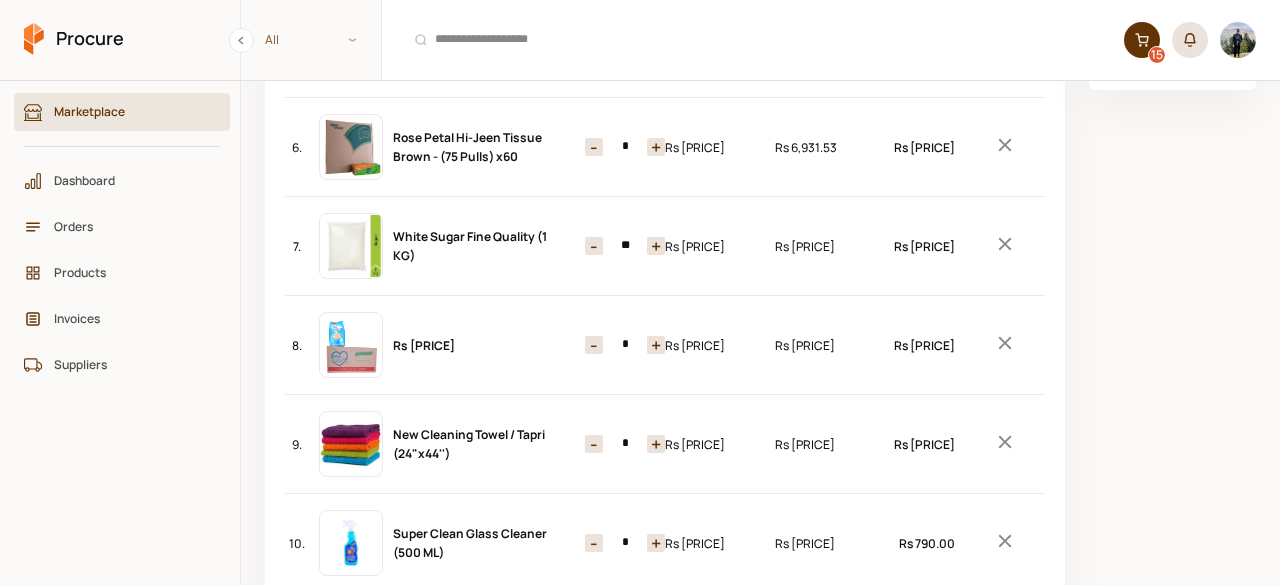 scroll, scrollTop: 734, scrollLeft: 0, axis: vertical 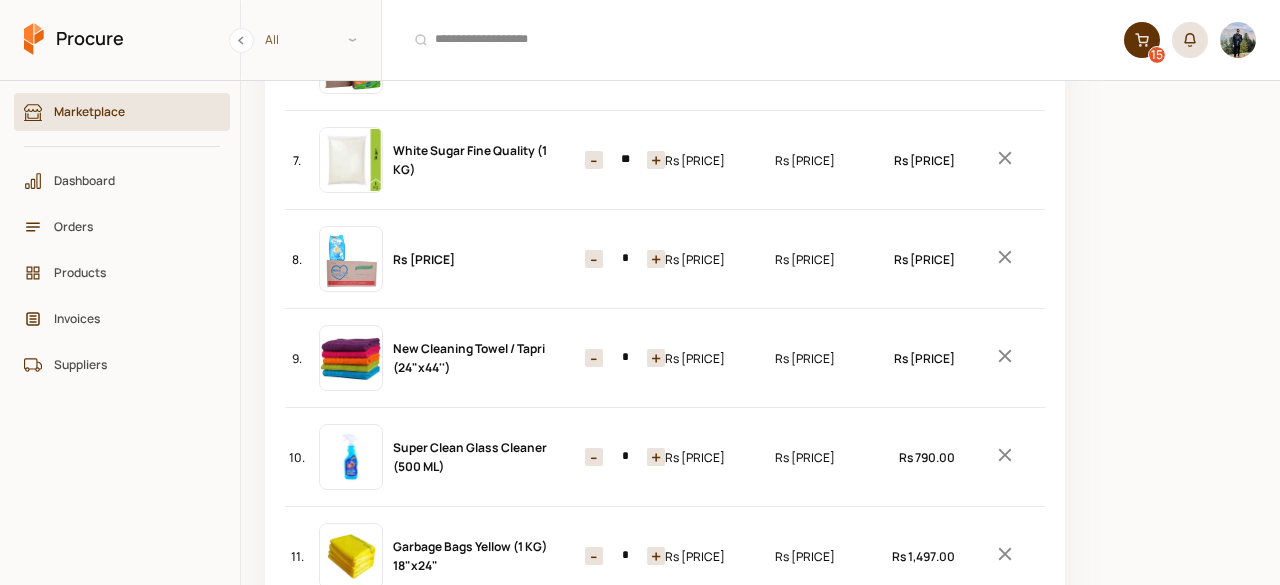 click on "-" at bounding box center (594, 259) 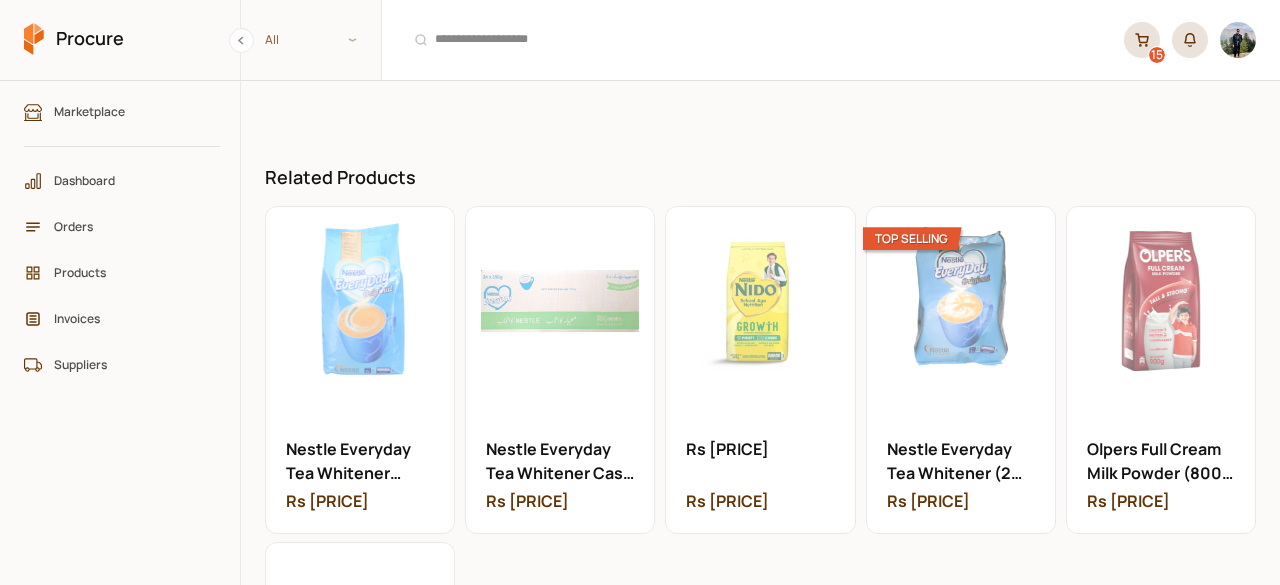 scroll, scrollTop: 556, scrollLeft: 0, axis: vertical 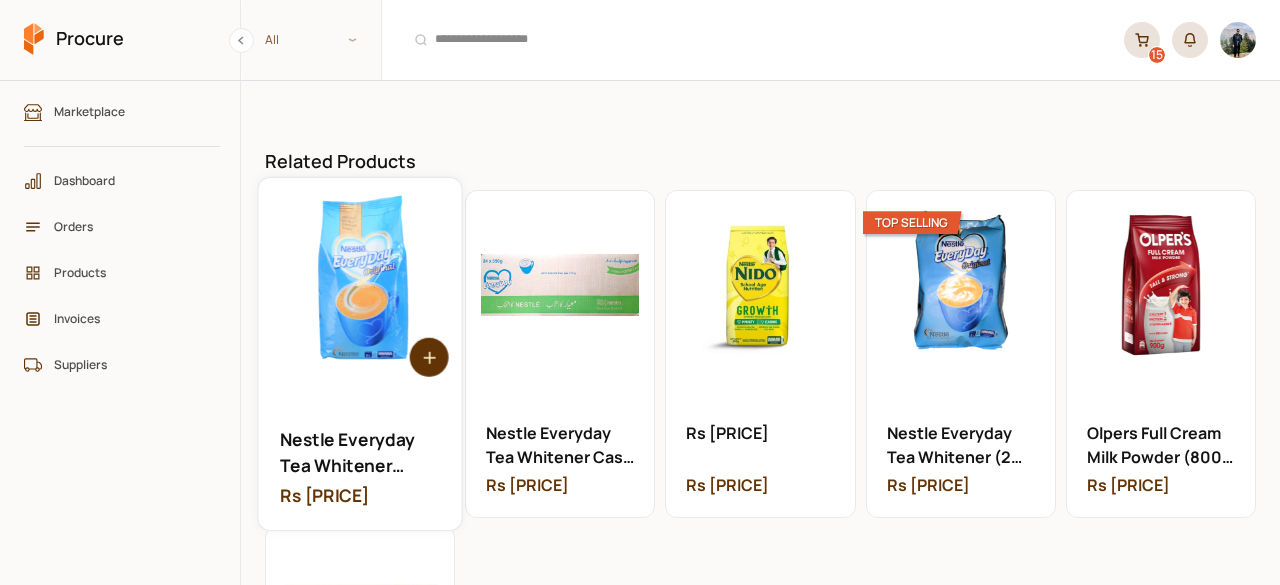click on "Open  Rs [PRICE]" at bounding box center (359, 354) 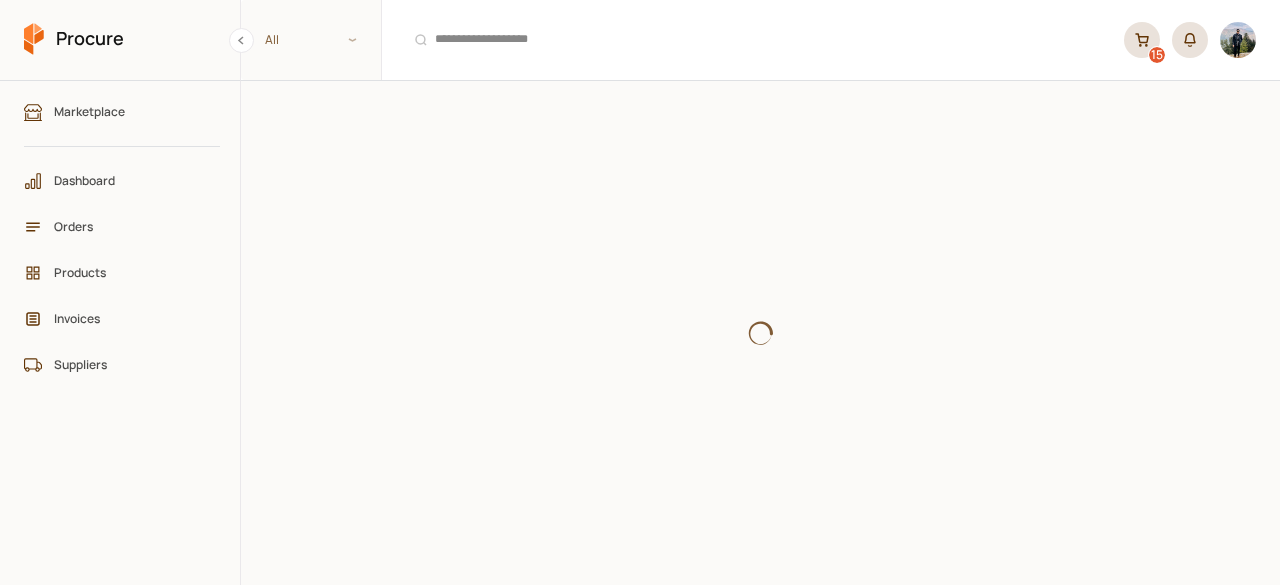 scroll, scrollTop: 0, scrollLeft: 0, axis: both 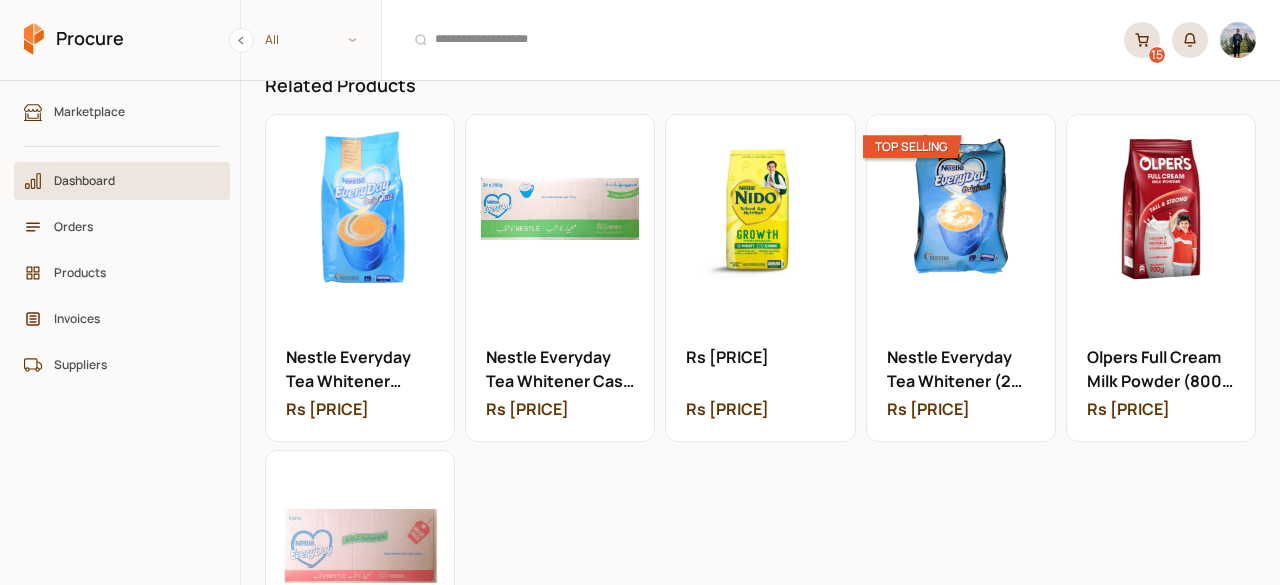 click on "Dashboard" at bounding box center (129, 180) 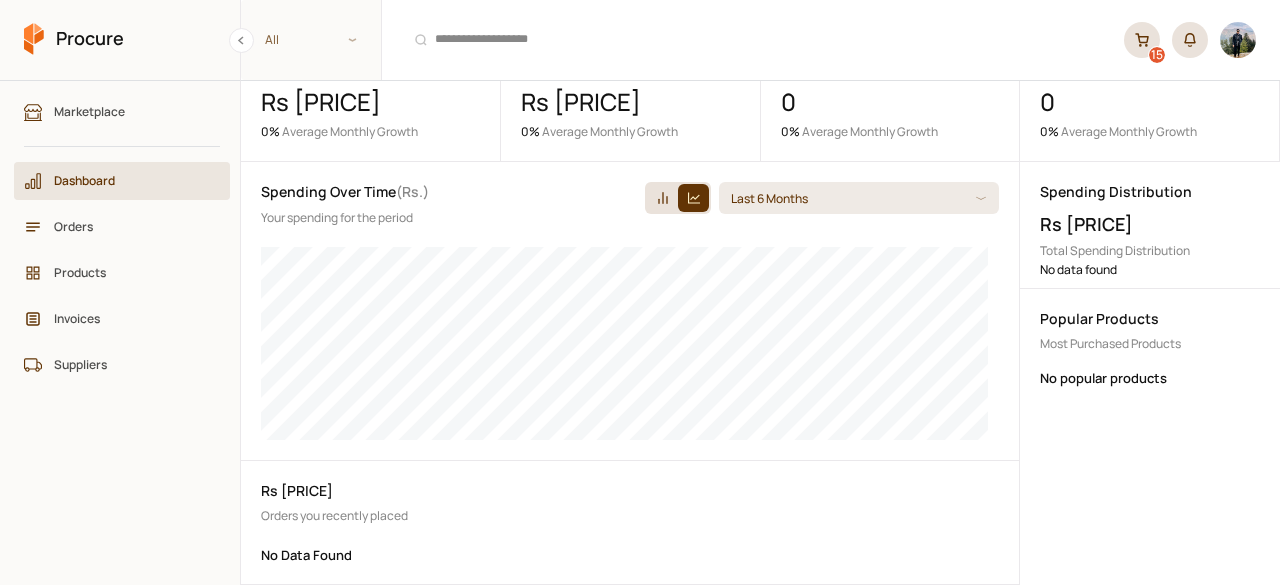 scroll, scrollTop: 54, scrollLeft: 0, axis: vertical 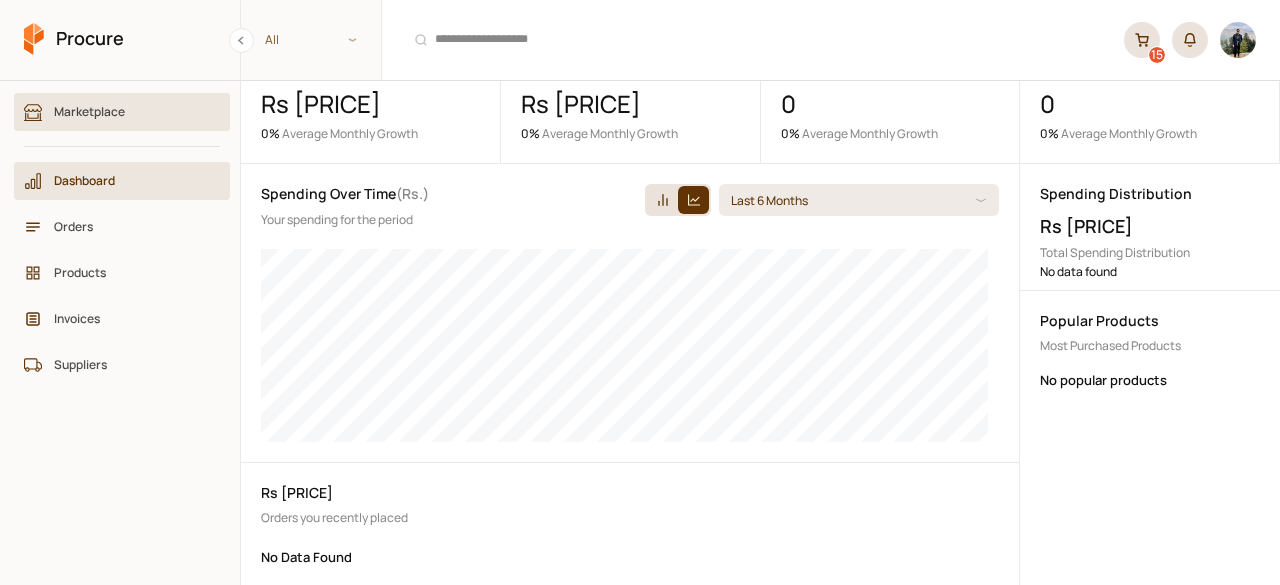 click on "Marketplace" at bounding box center [129, 111] 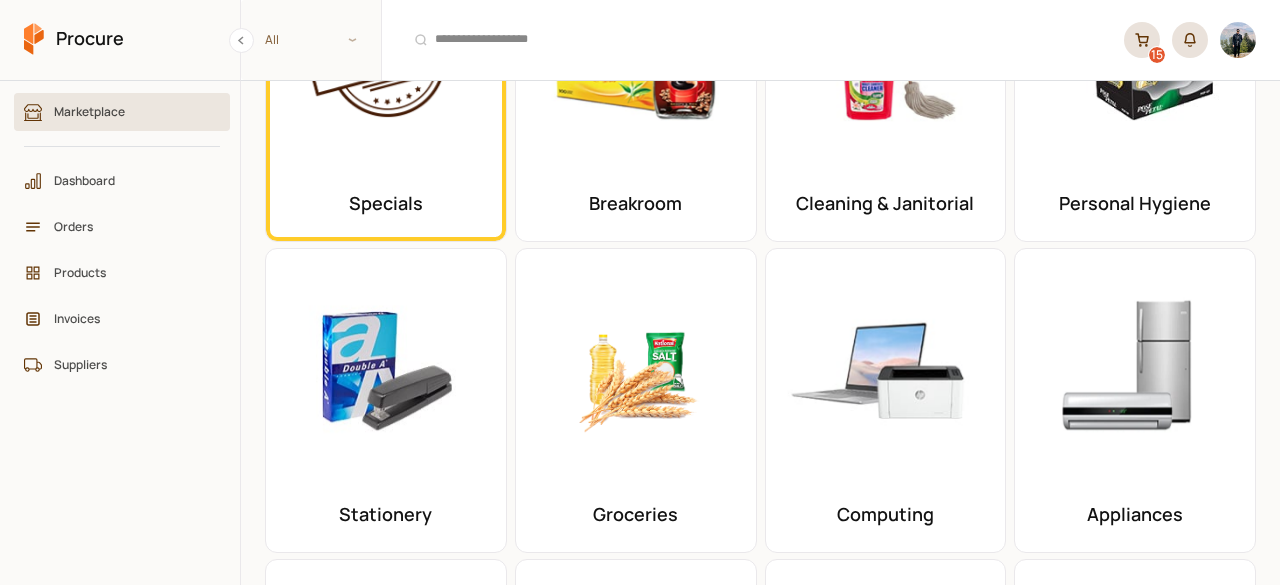 scroll, scrollTop: 0, scrollLeft: 0, axis: both 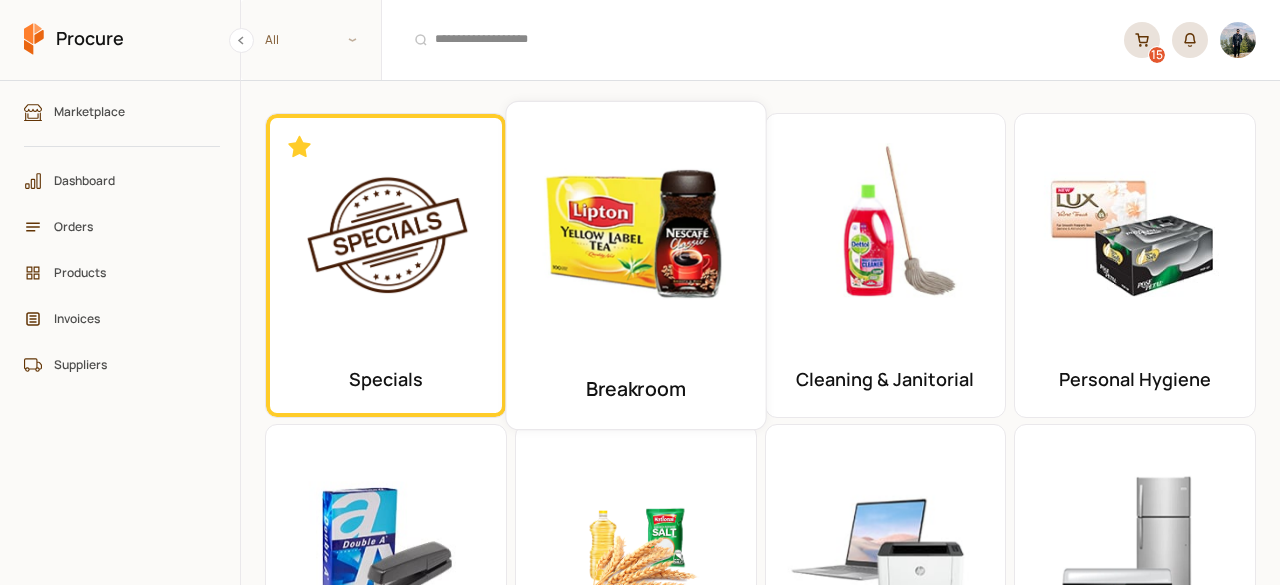 click at bounding box center [635, 231] 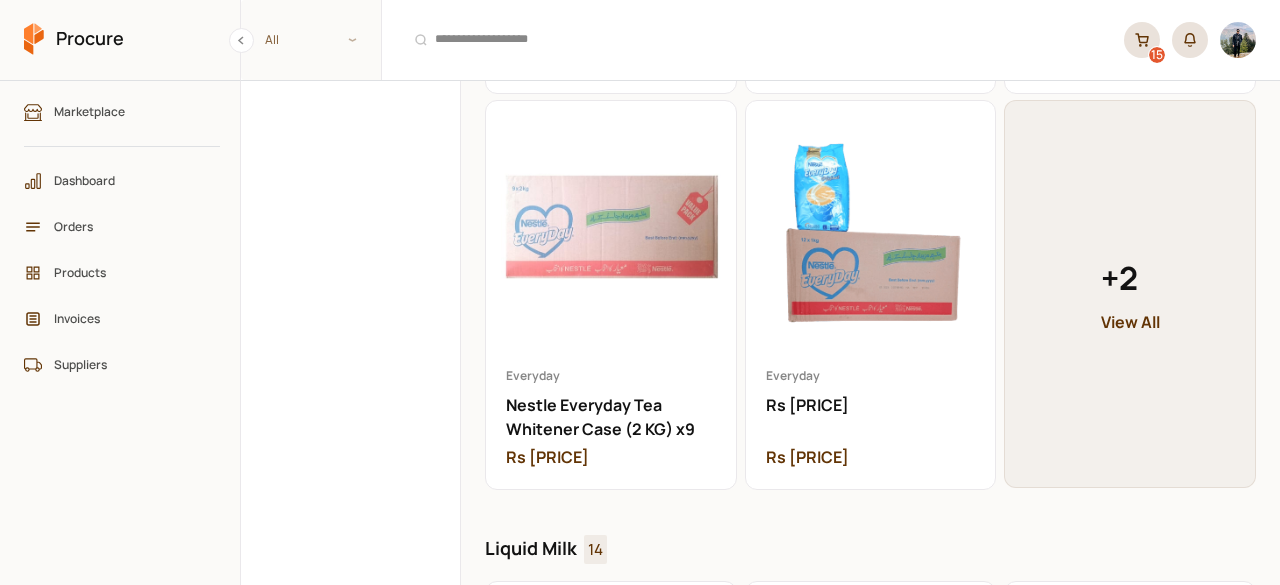 scroll, scrollTop: 1362, scrollLeft: 0, axis: vertical 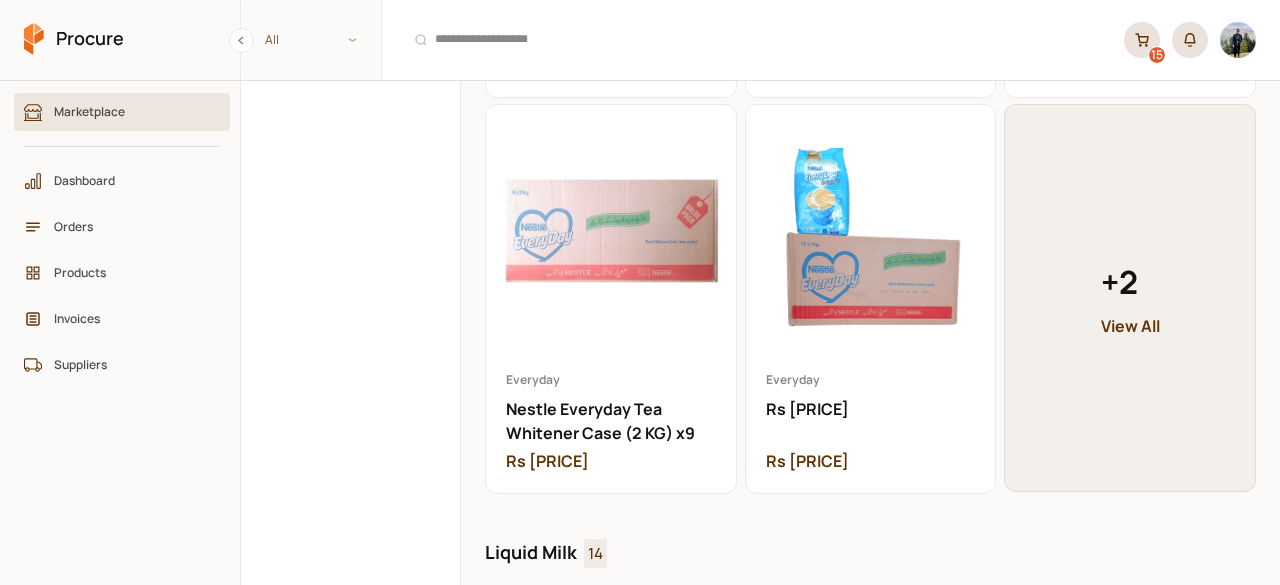 click on "Marketplace" at bounding box center [122, 112] 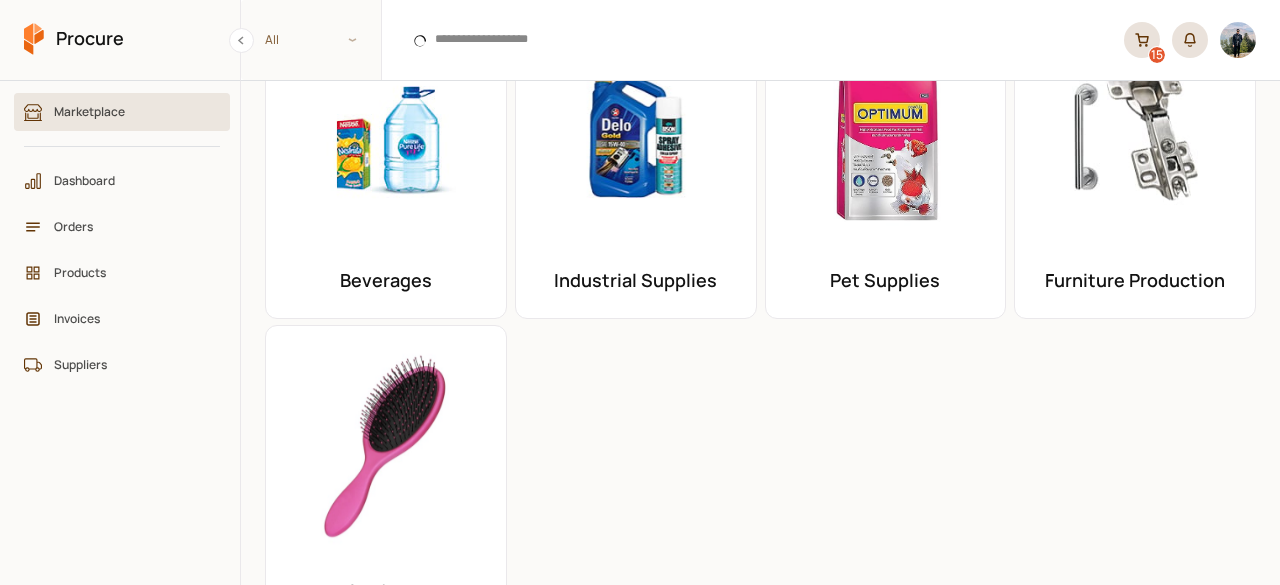 scroll, scrollTop: 0, scrollLeft: 0, axis: both 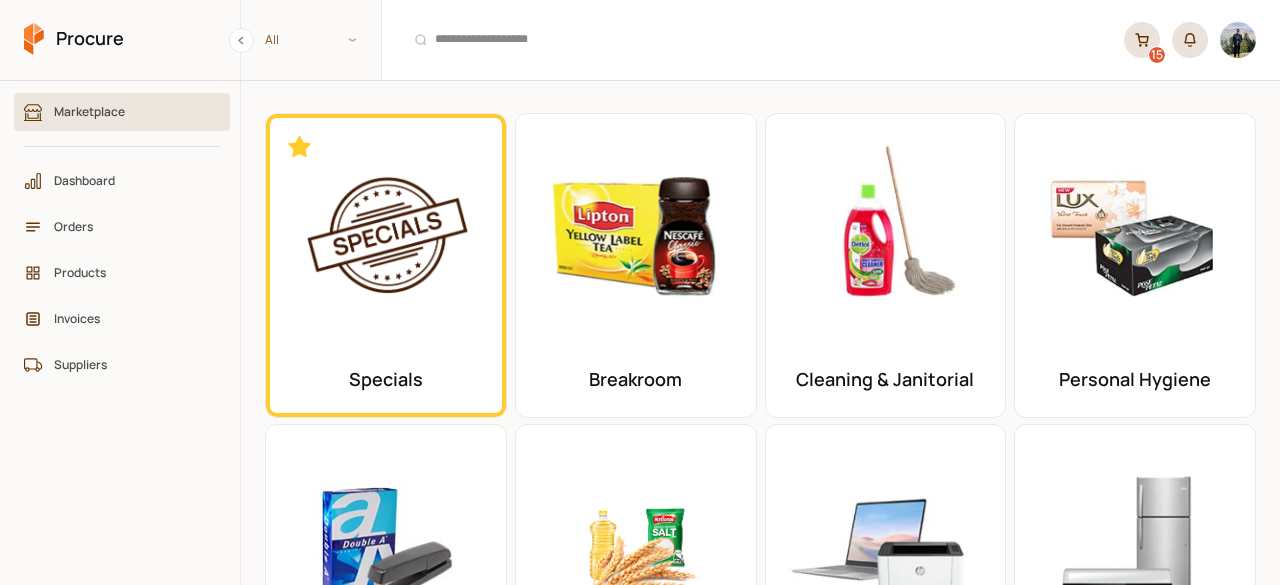 click on "Marketplace" at bounding box center (122, 112) 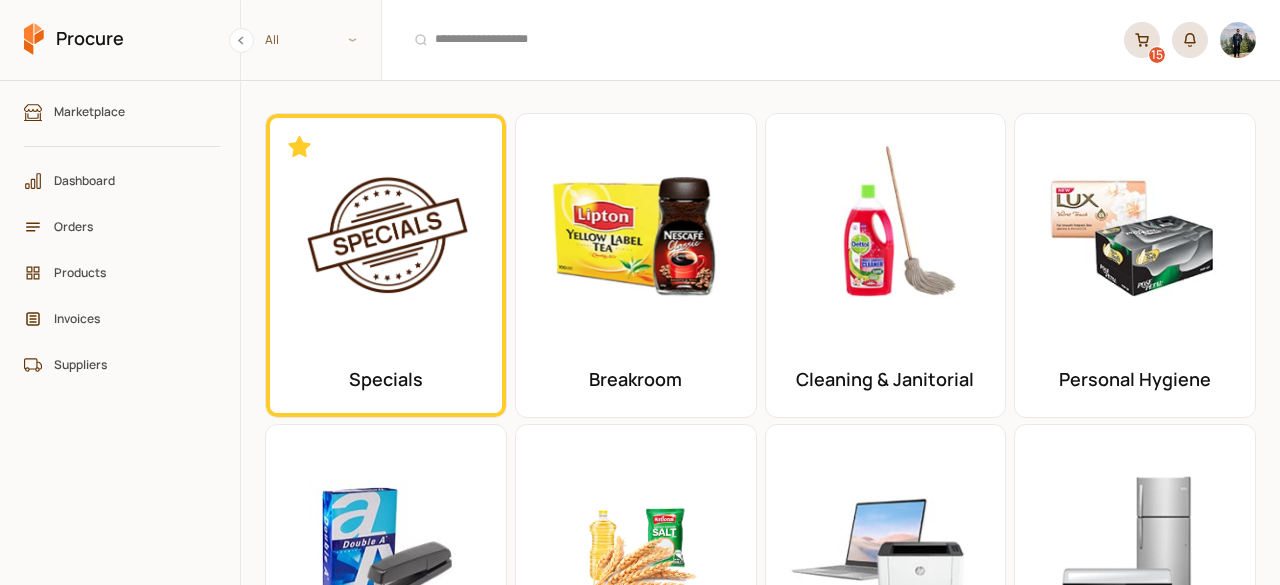 click 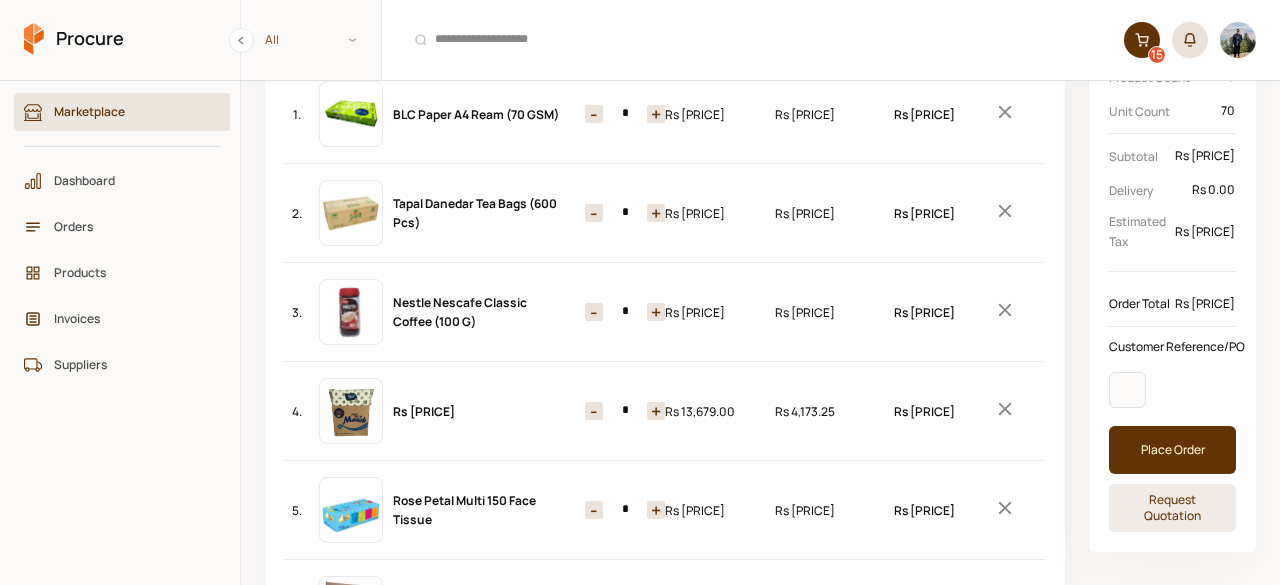scroll, scrollTop: 188, scrollLeft: 0, axis: vertical 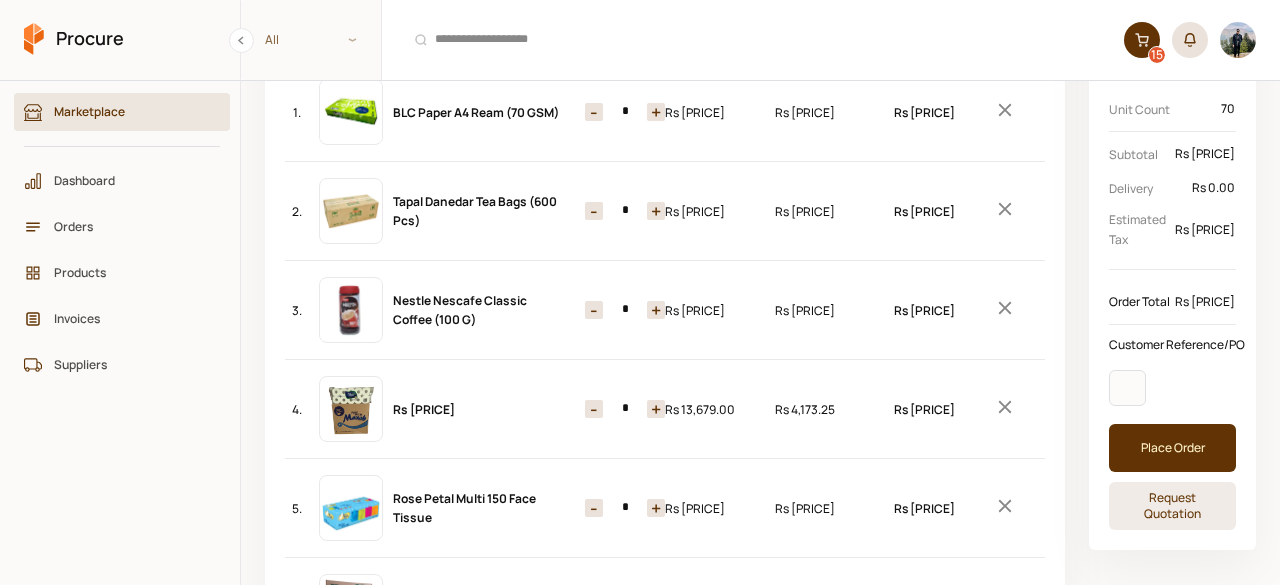 click on "-" at bounding box center (594, 310) 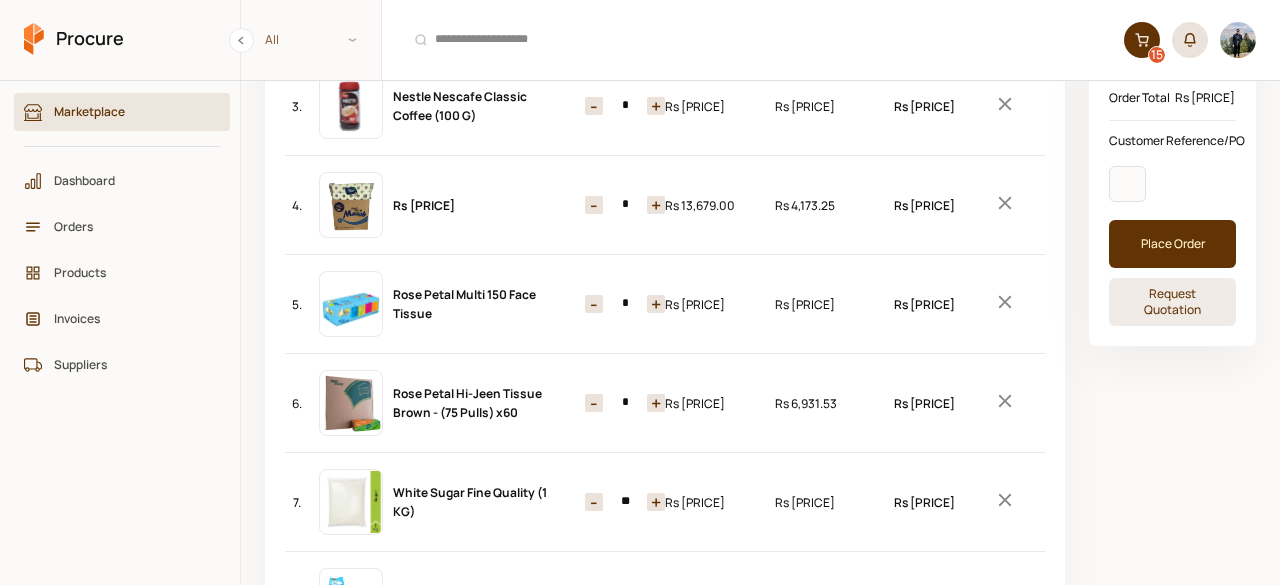 scroll, scrollTop: 398, scrollLeft: 0, axis: vertical 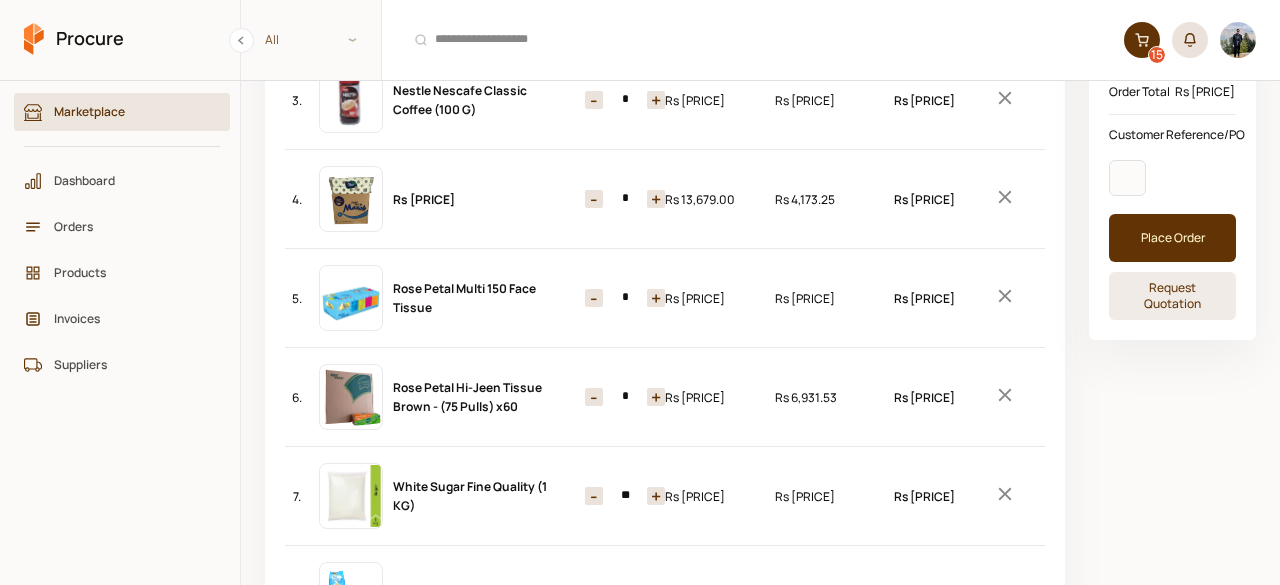 click on "-" at bounding box center [594, 199] 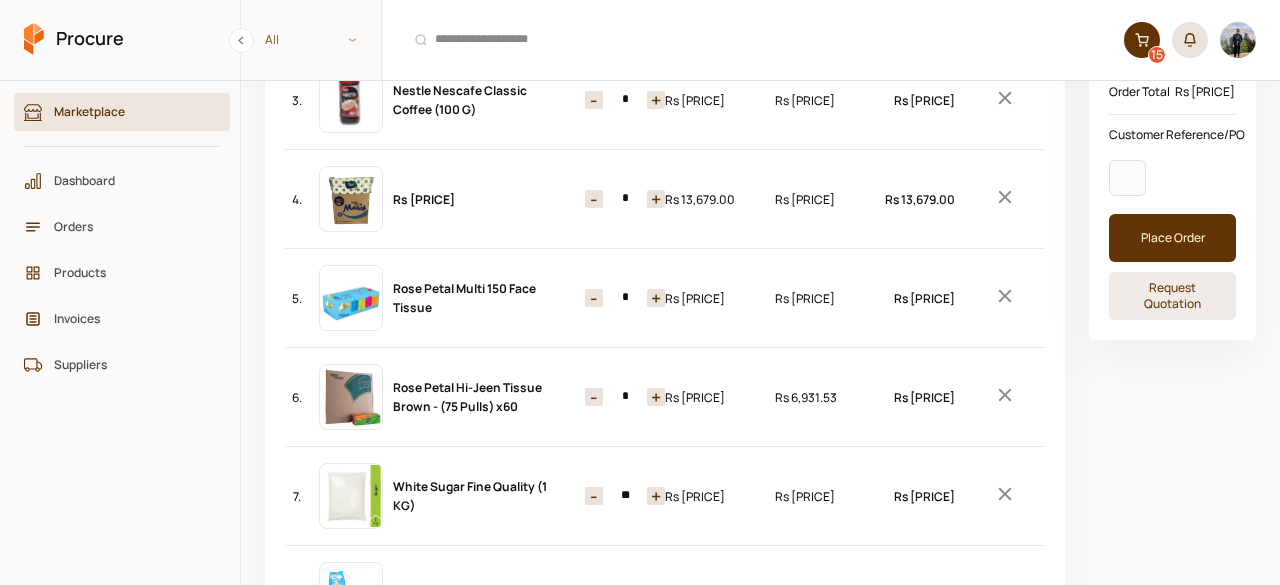 click on "-" at bounding box center (594, 199) 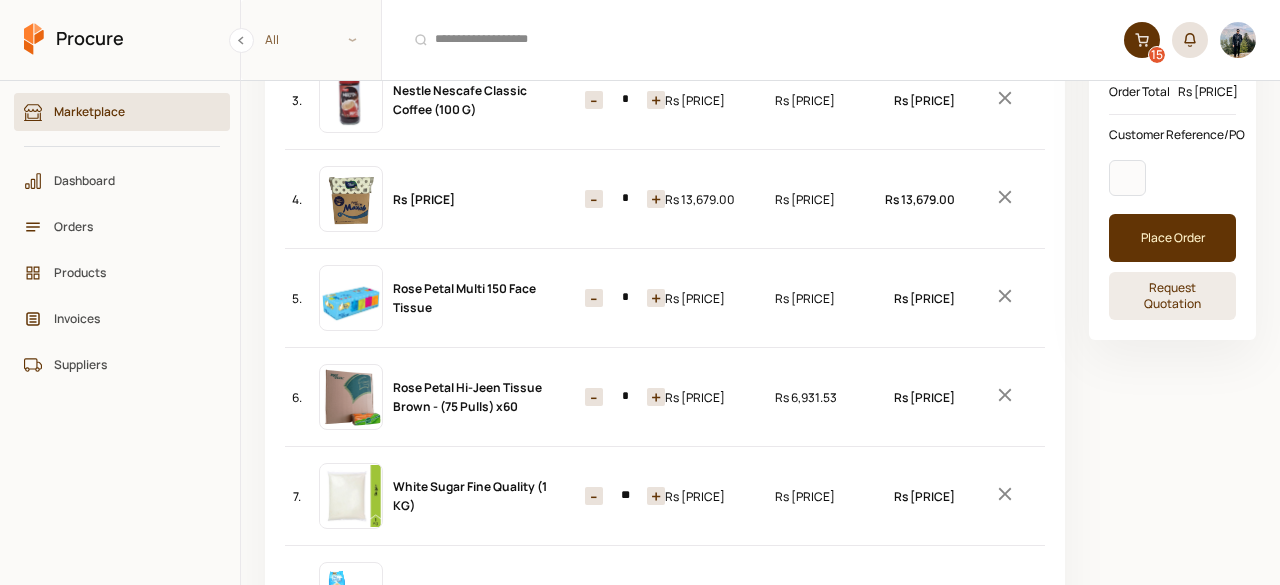 click on "-" at bounding box center [594, 298] 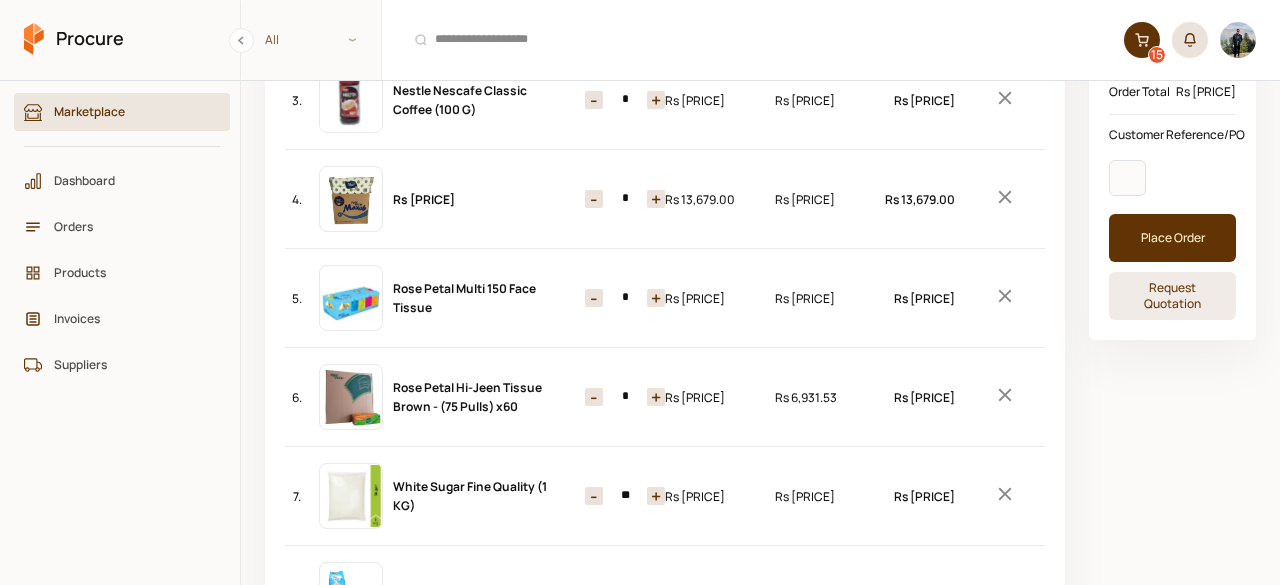click on "-" at bounding box center (594, 298) 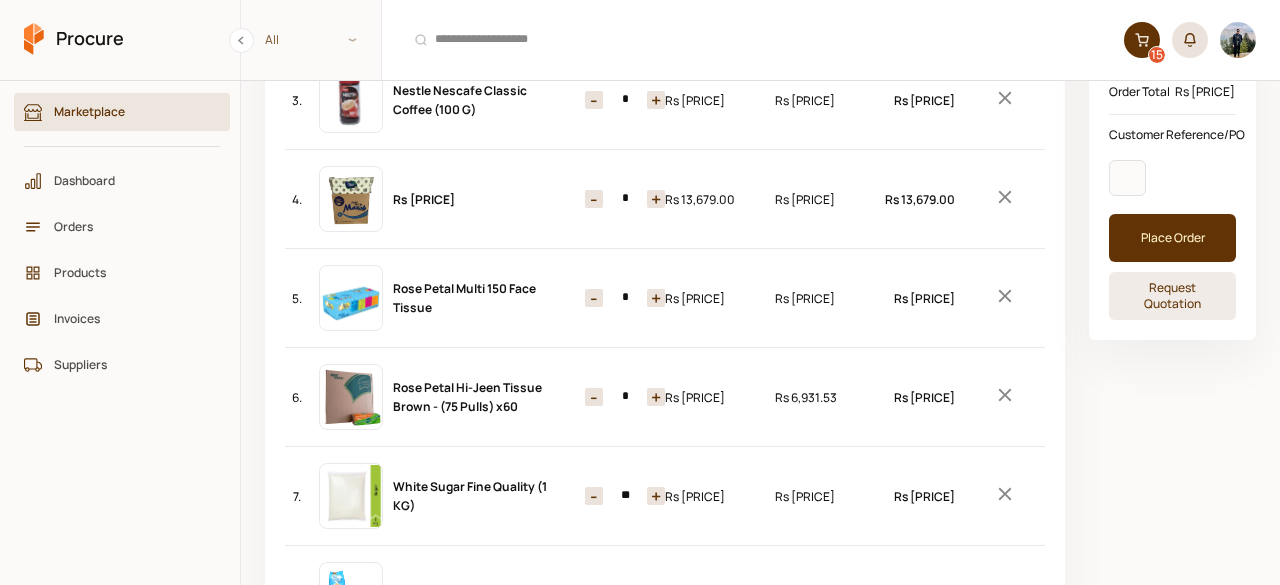 click on "-" at bounding box center [594, 298] 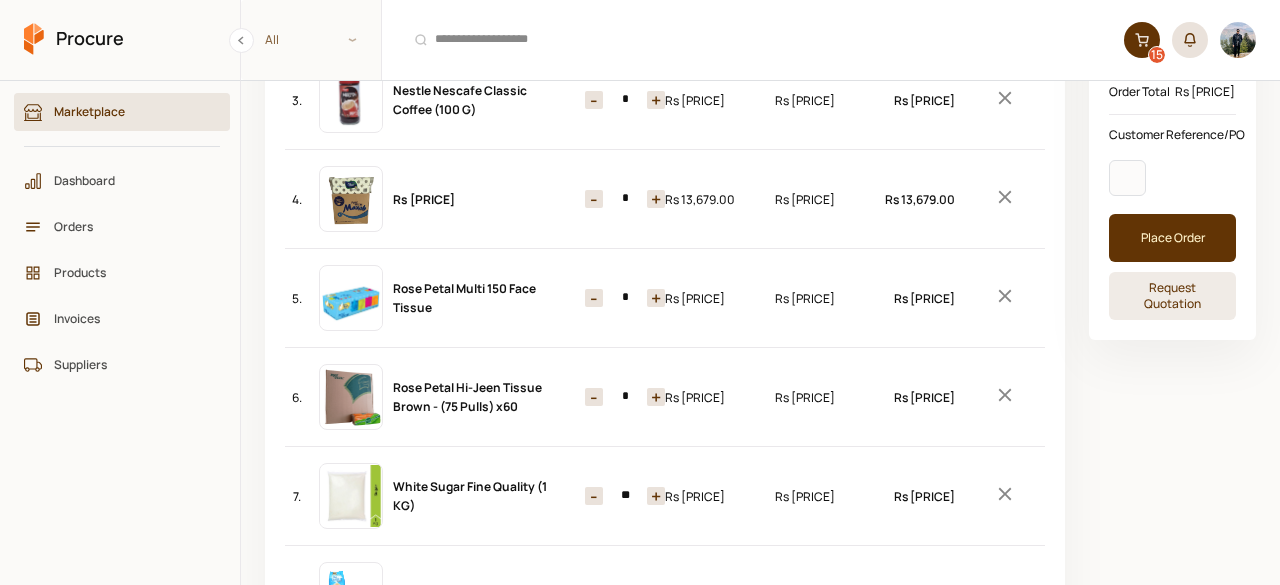 click on "-" at bounding box center (594, 397) 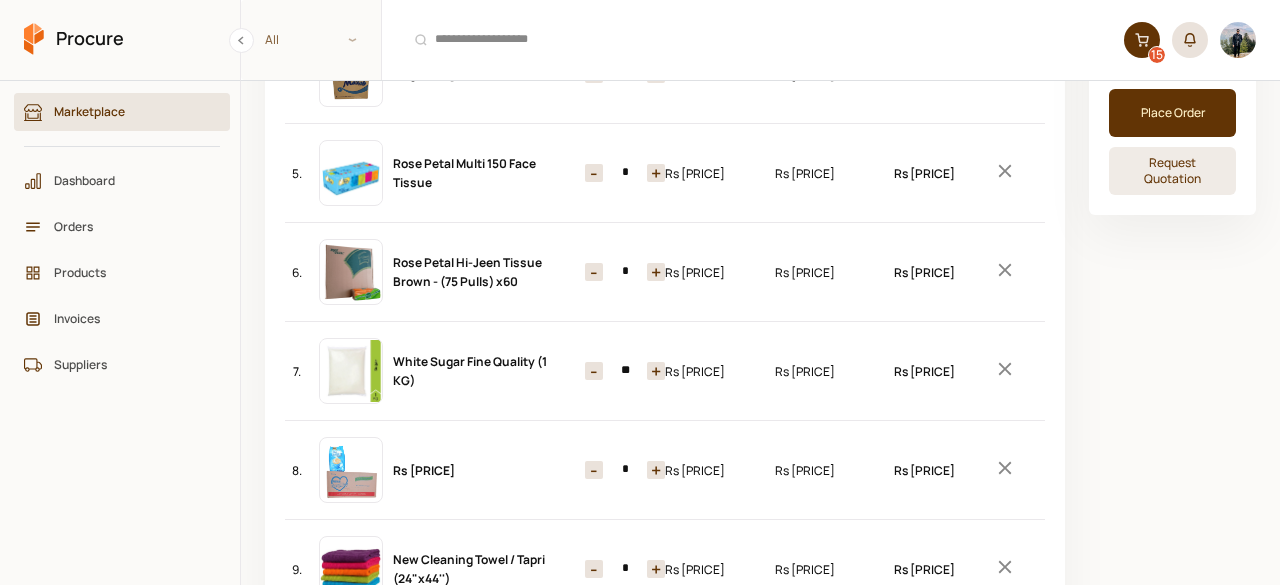 scroll, scrollTop: 524, scrollLeft: 0, axis: vertical 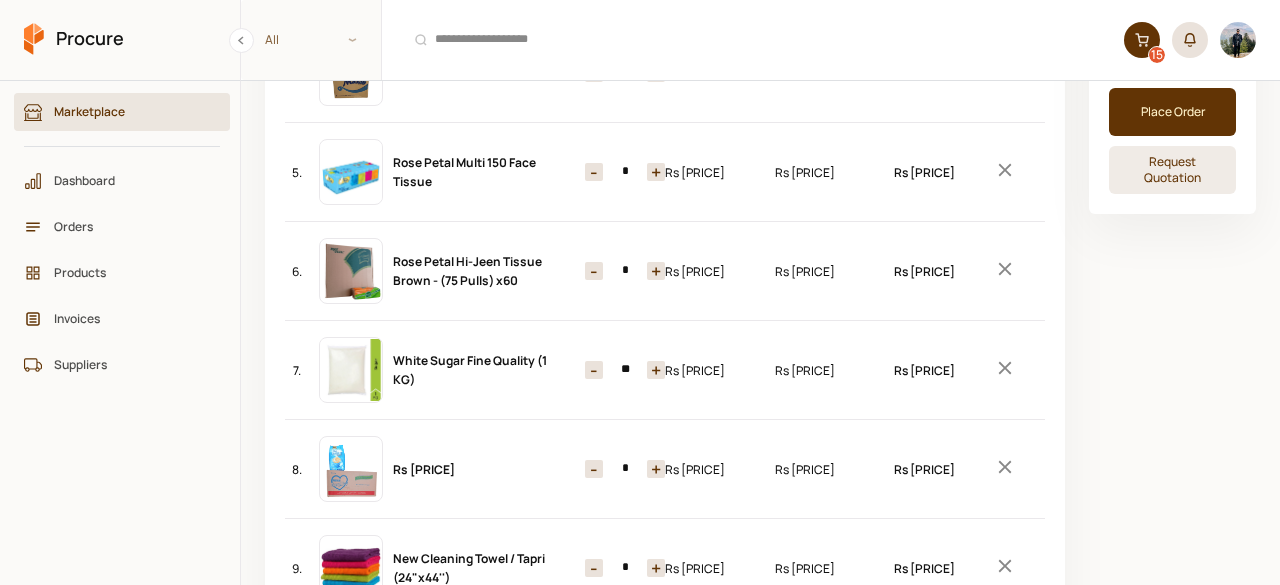 click on "-" at bounding box center [594, 370] 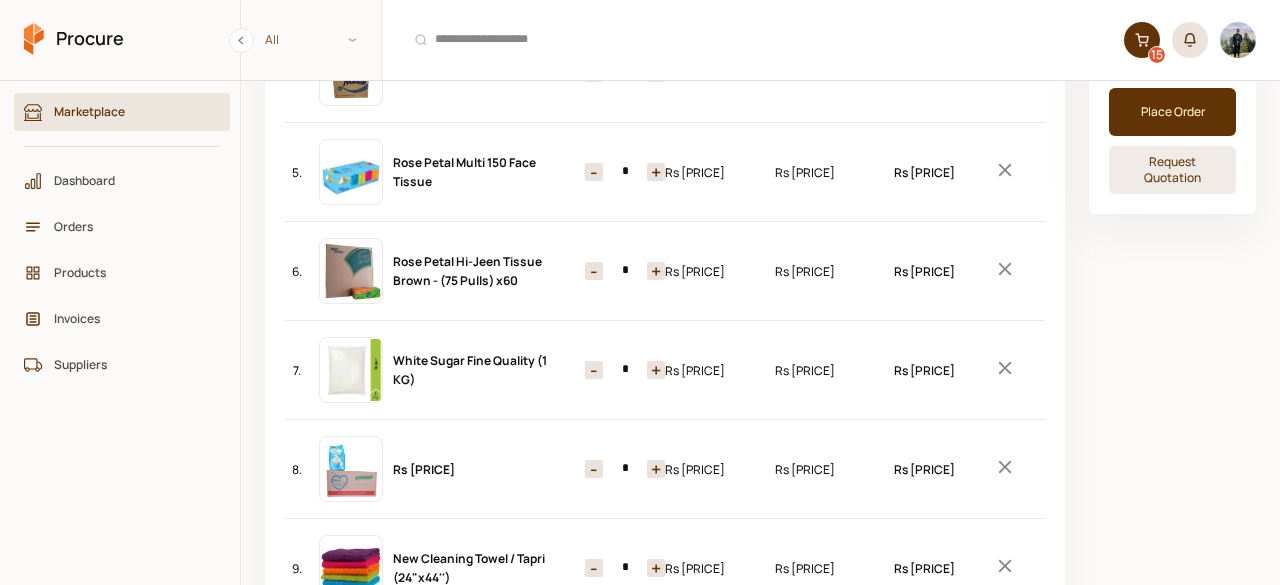 click on "-" at bounding box center (594, 370) 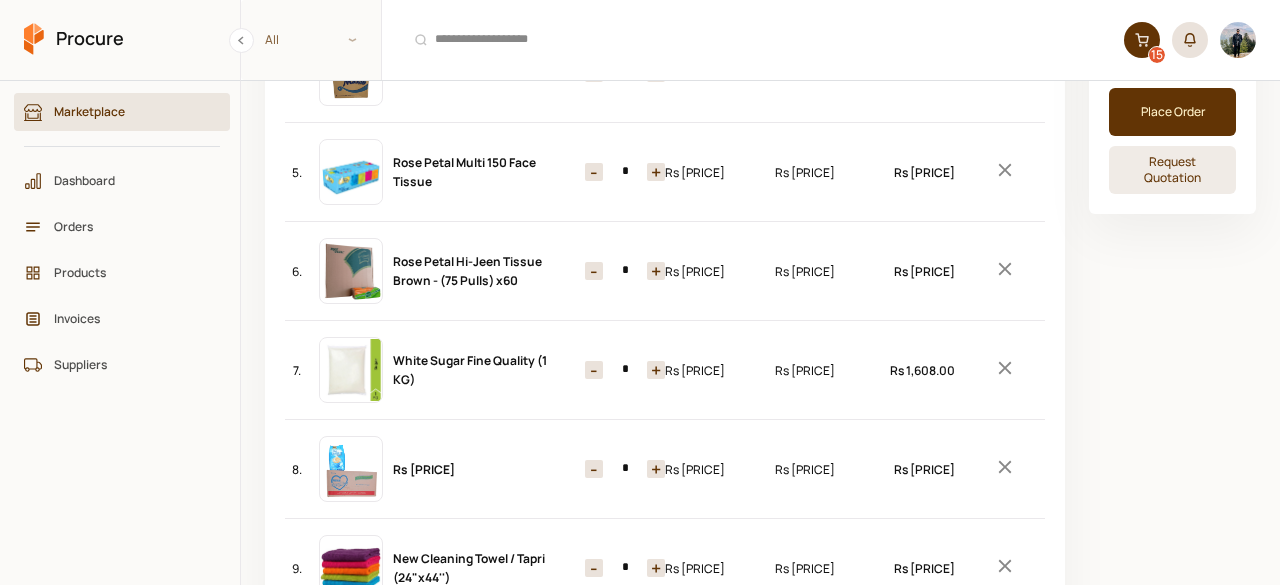 click on "-" at bounding box center (594, 370) 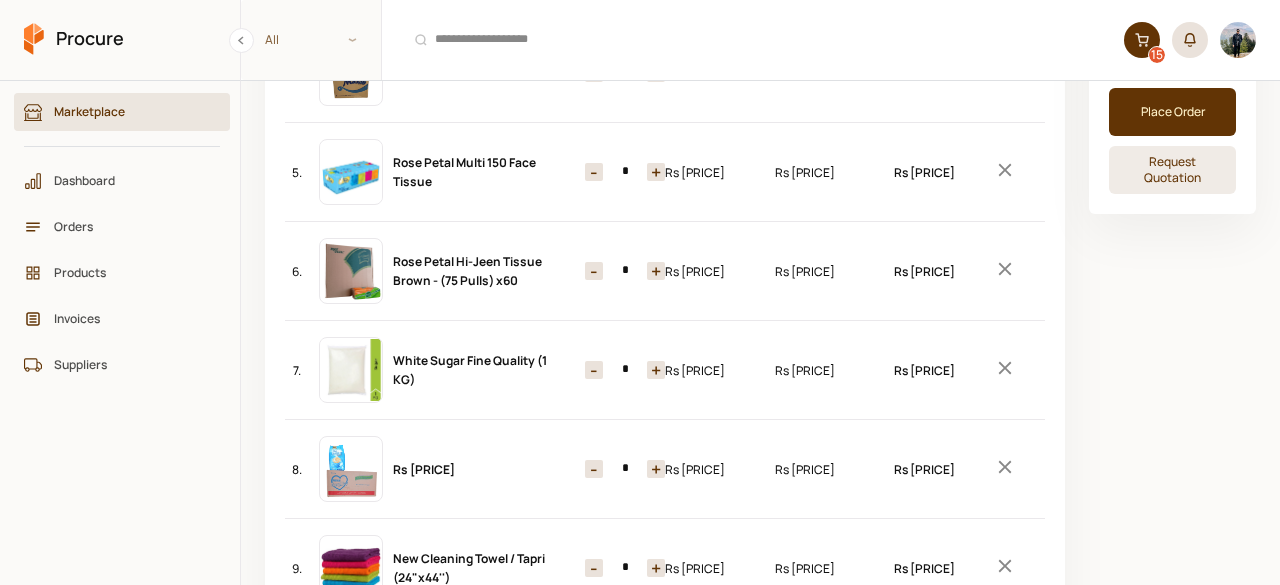click on "-" at bounding box center (594, 370) 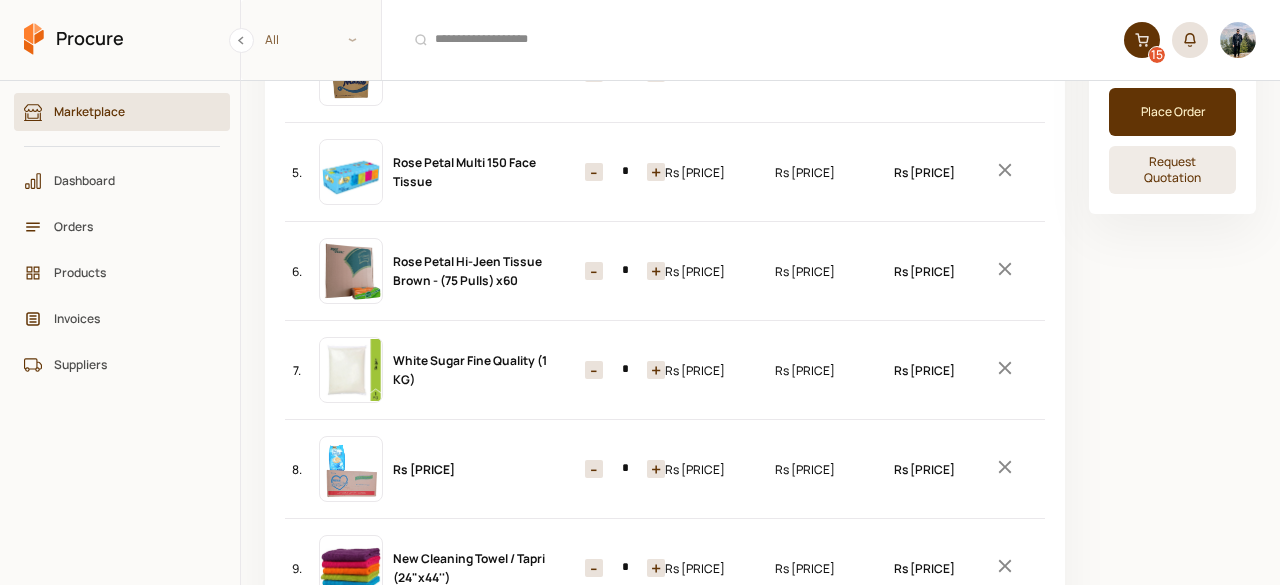click on "-" at bounding box center (594, 370) 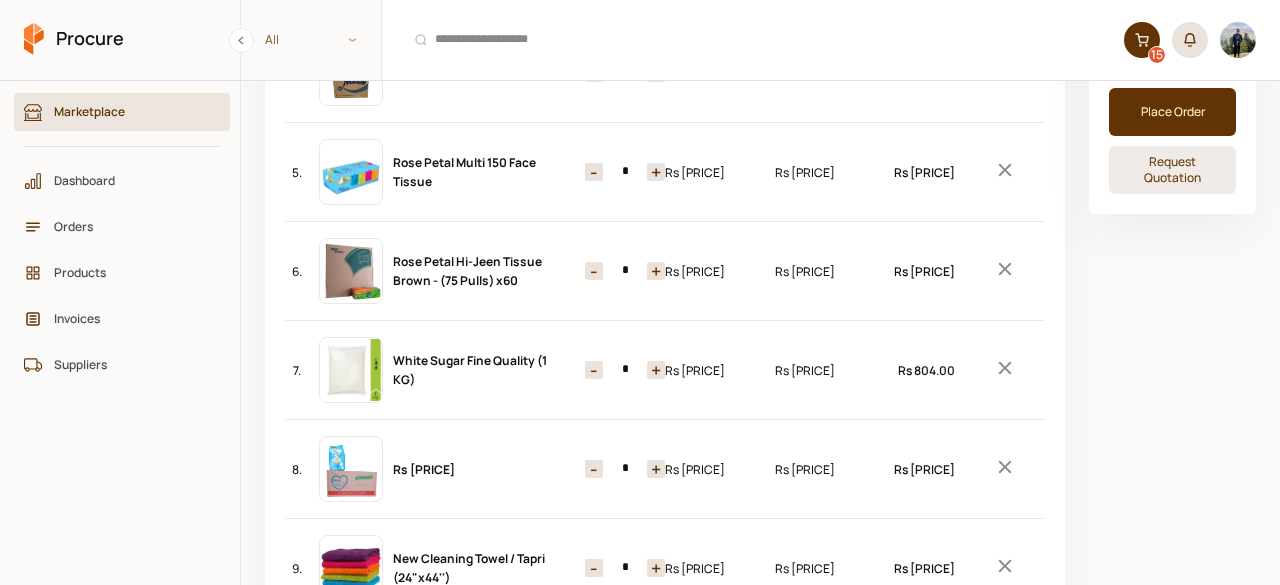 click on "-" at bounding box center (594, 370) 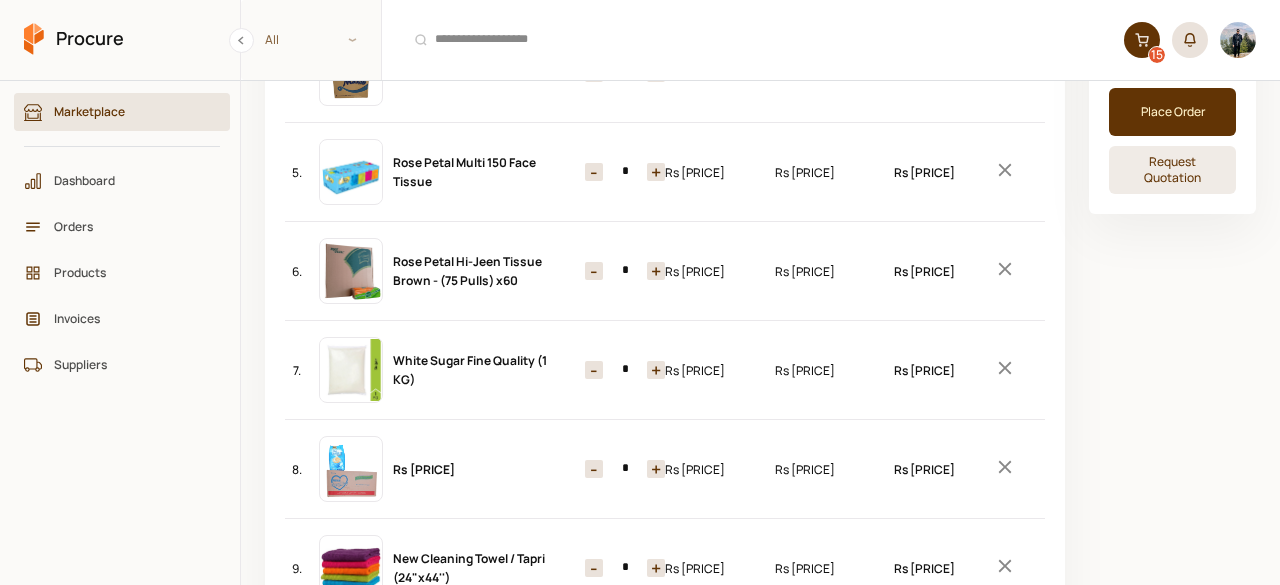 click on "-" at bounding box center (594, 370) 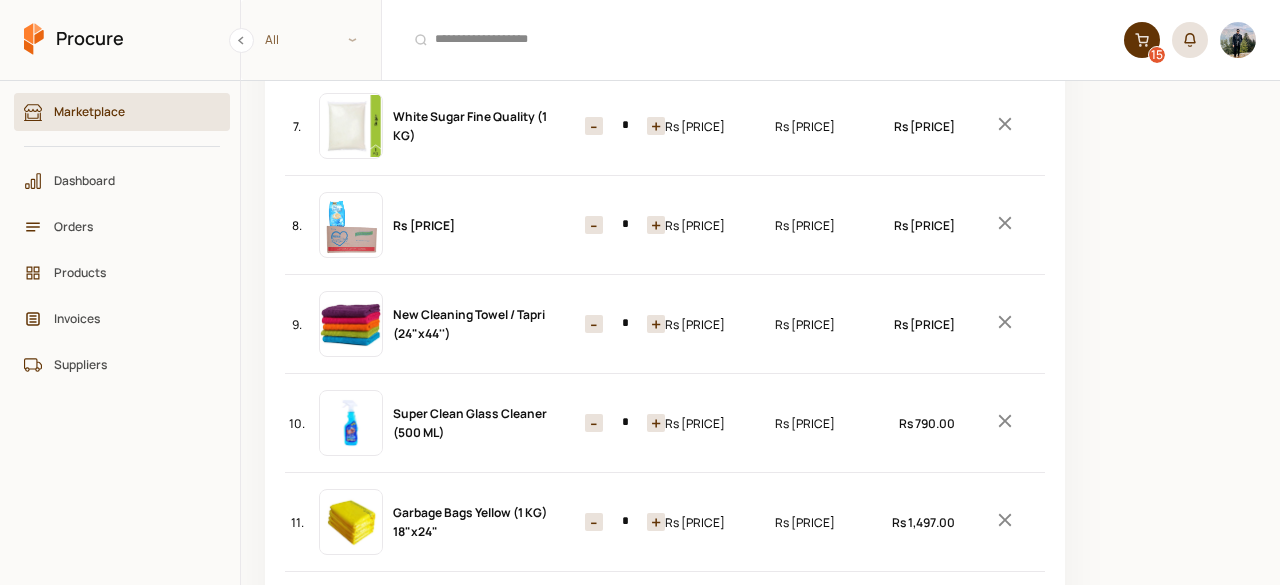 scroll, scrollTop: 767, scrollLeft: 0, axis: vertical 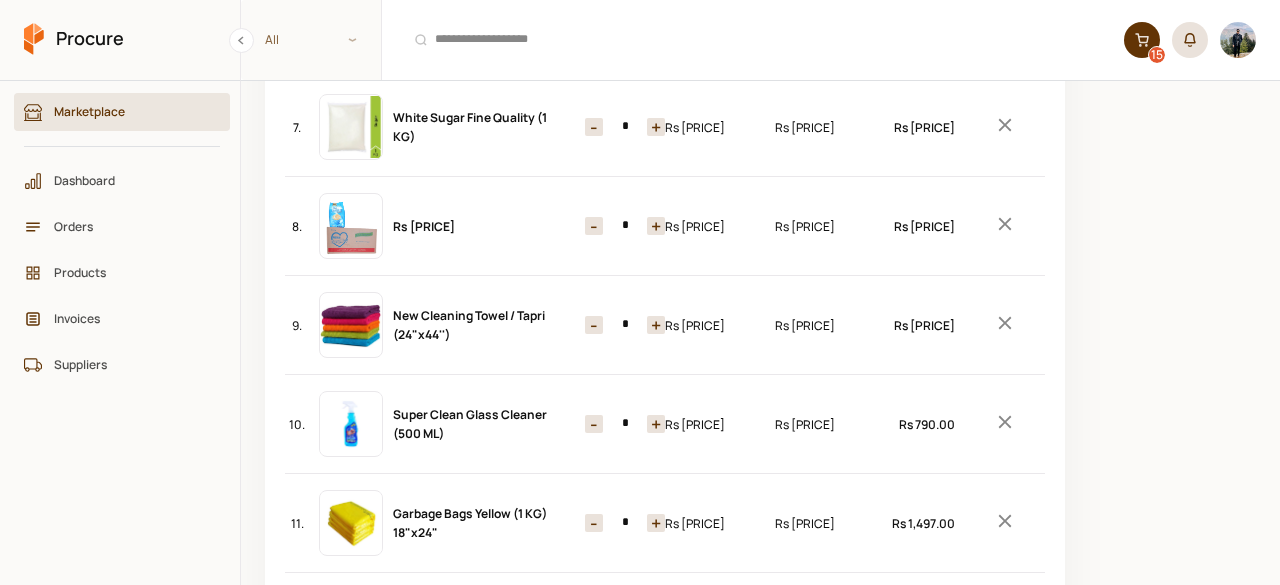 type 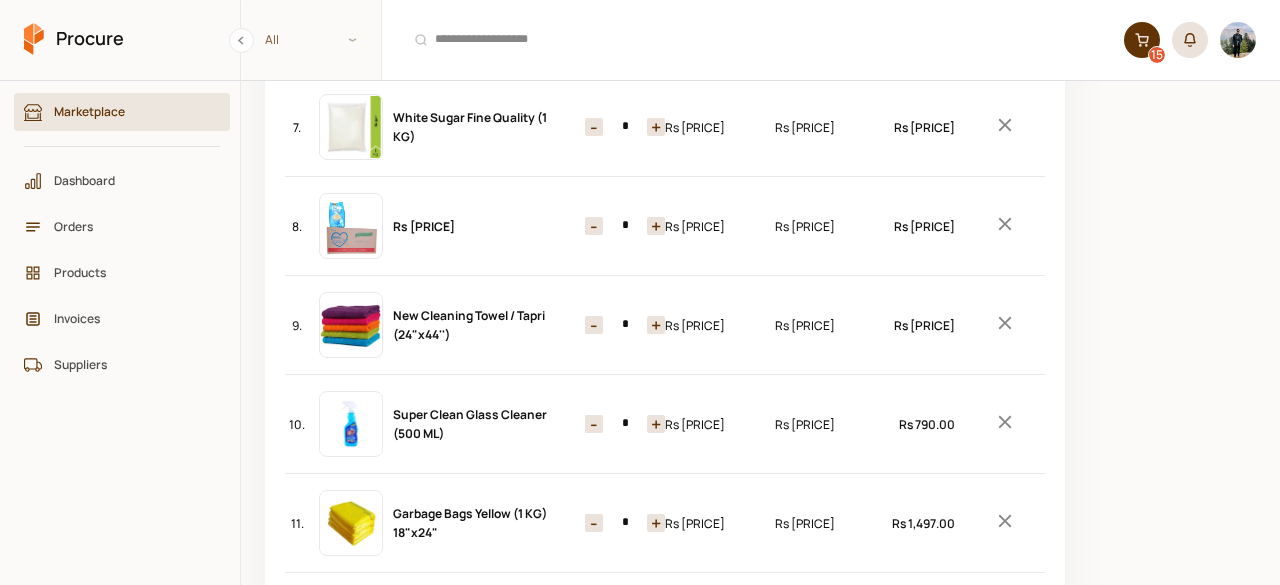 click on "-" at bounding box center (594, 127) 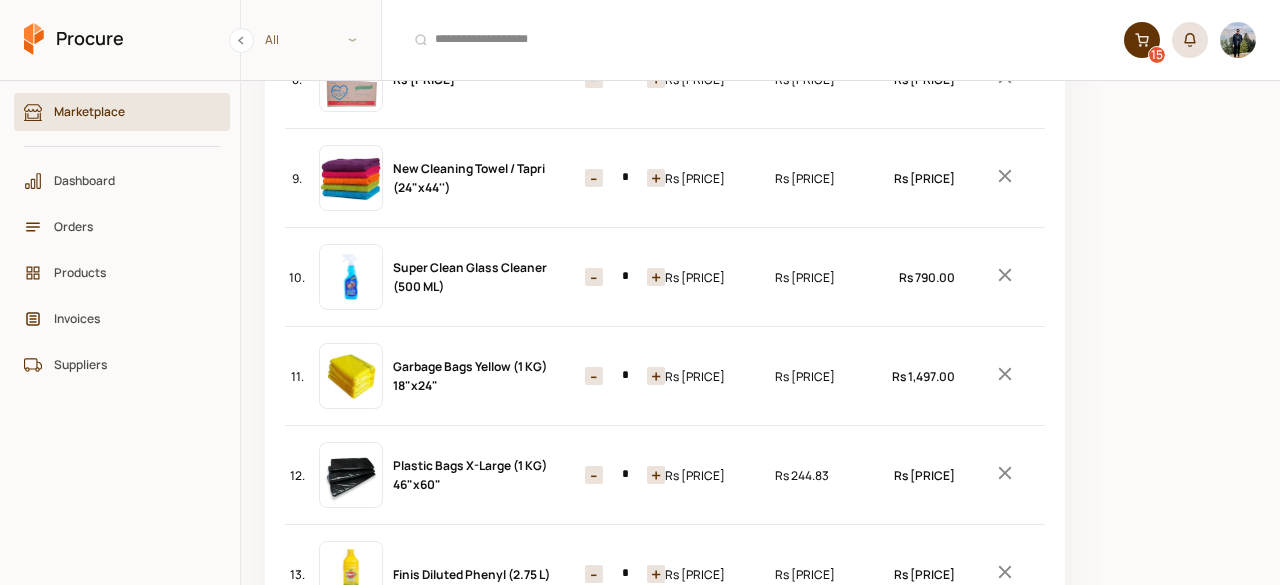 scroll, scrollTop: 915, scrollLeft: 0, axis: vertical 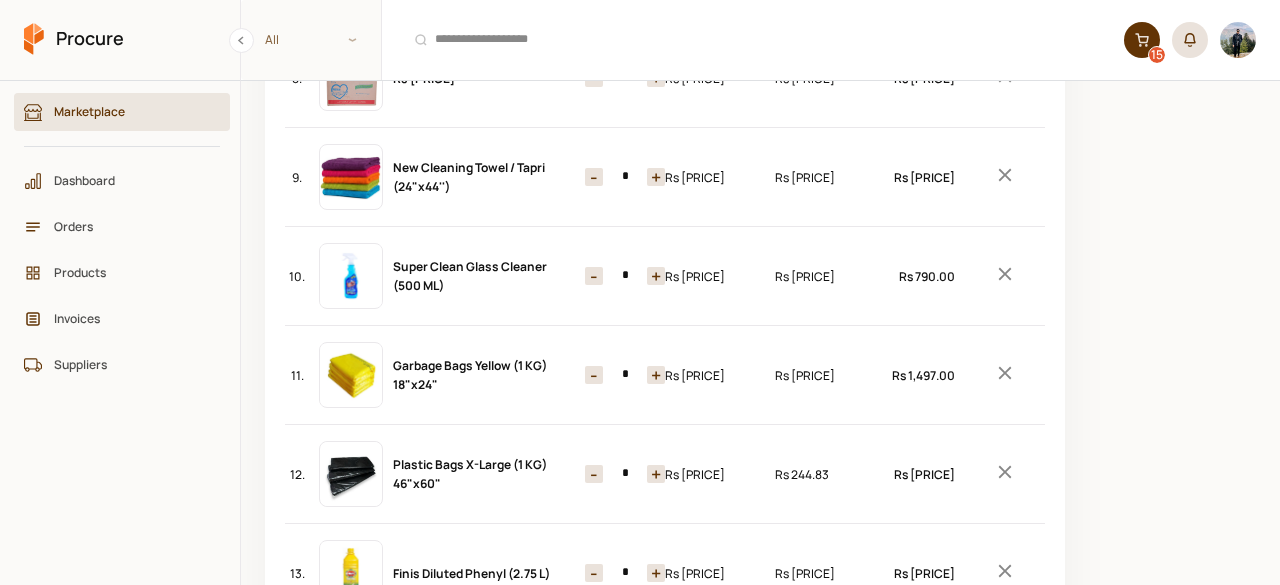 click on "10. Super Clean Glass Cleaner (500 ML) Quantity - * + Price Rs [PRICE] Tax Rs [PRICE] Total Rs [PRICE]" at bounding box center (665, 276) 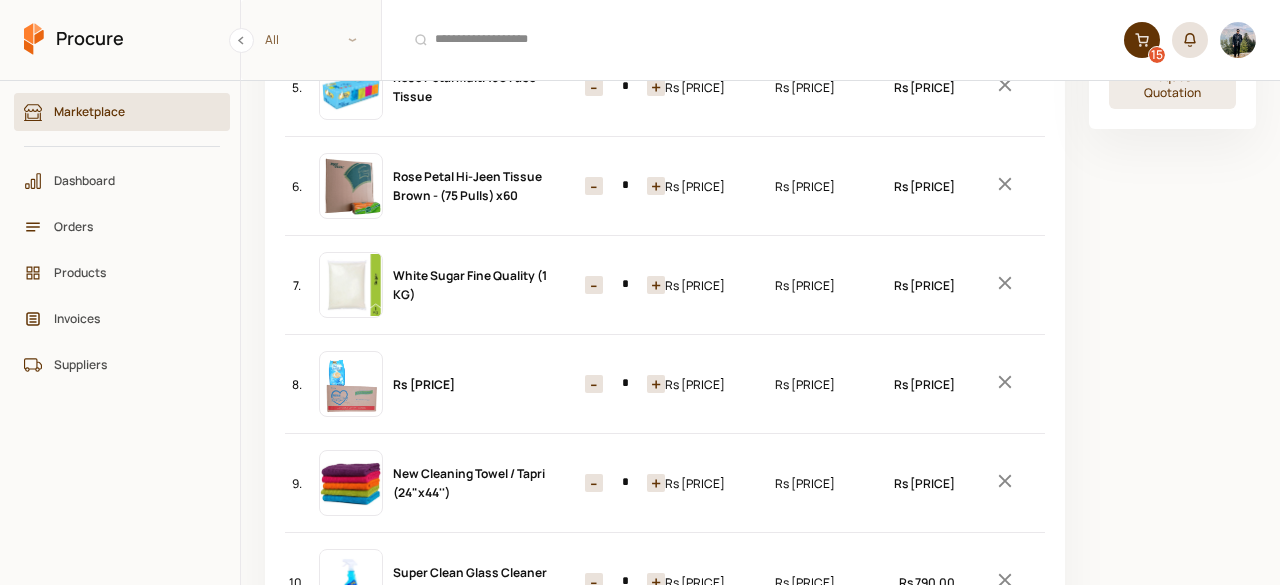 scroll, scrollTop: 1474, scrollLeft: 0, axis: vertical 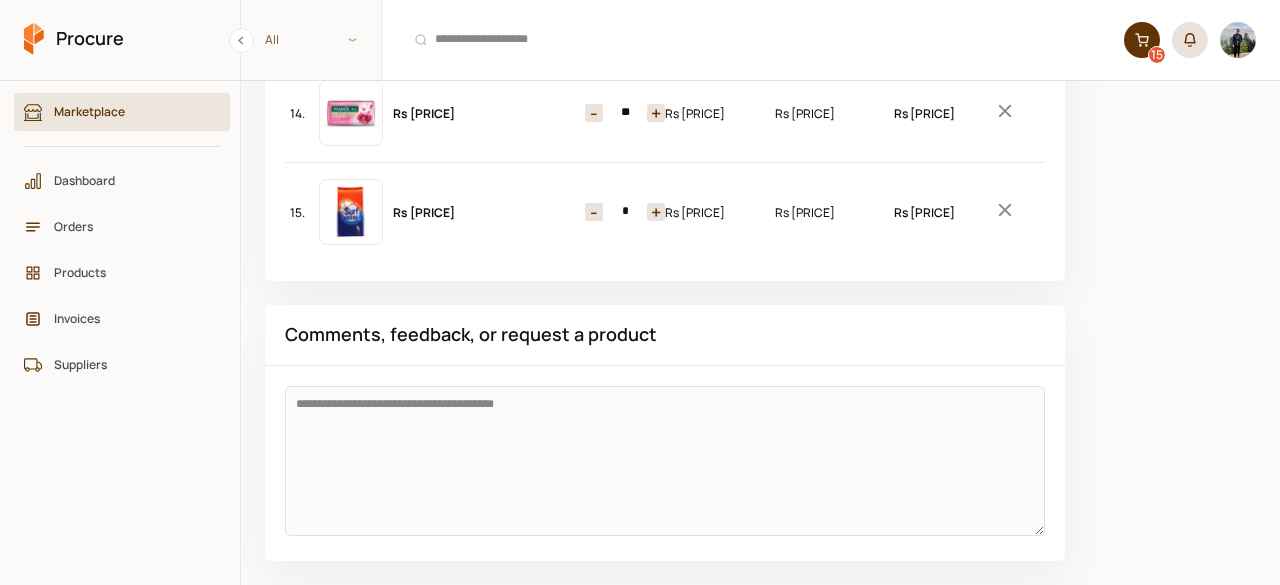 click on "-" at bounding box center (594, 212) 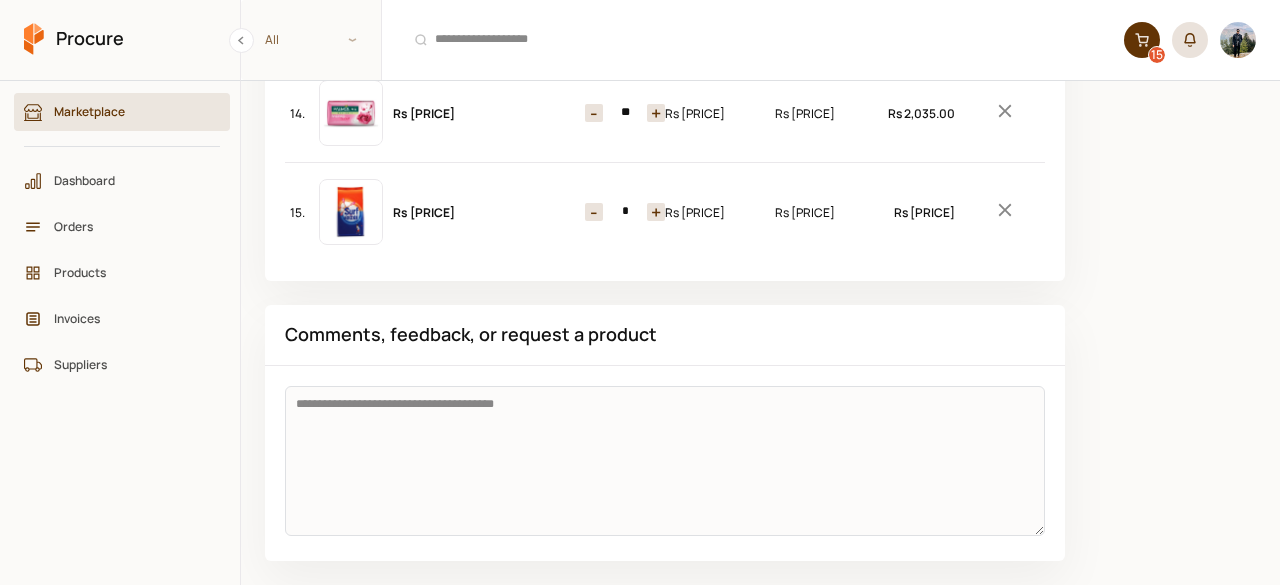 click on "-" at bounding box center (594, 113) 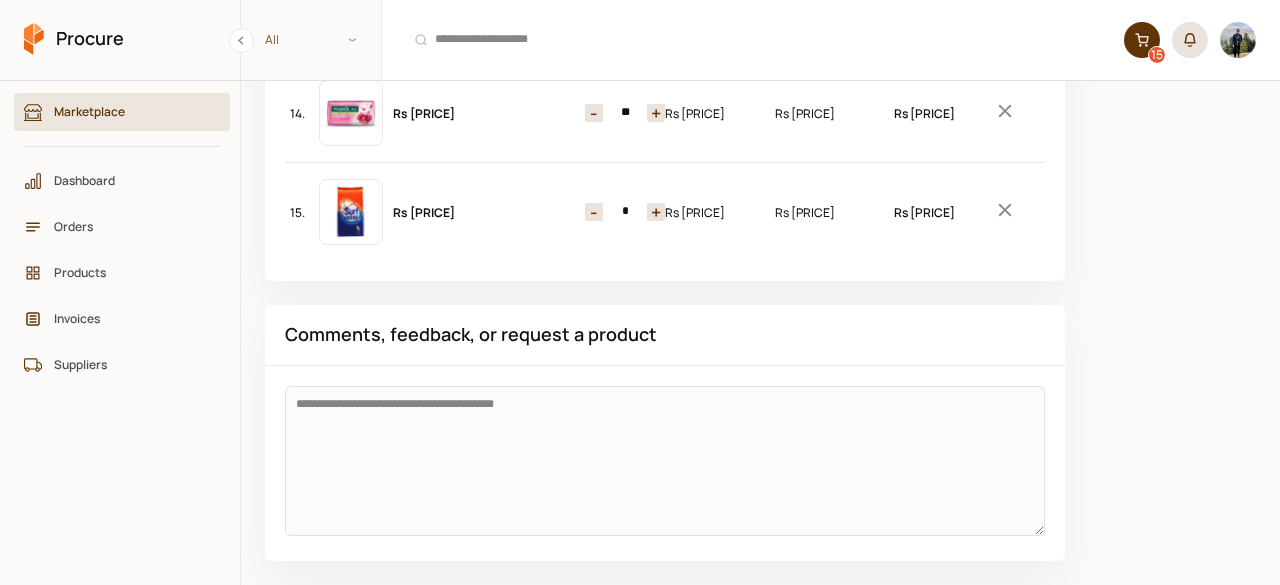 click on "-" at bounding box center [594, 113] 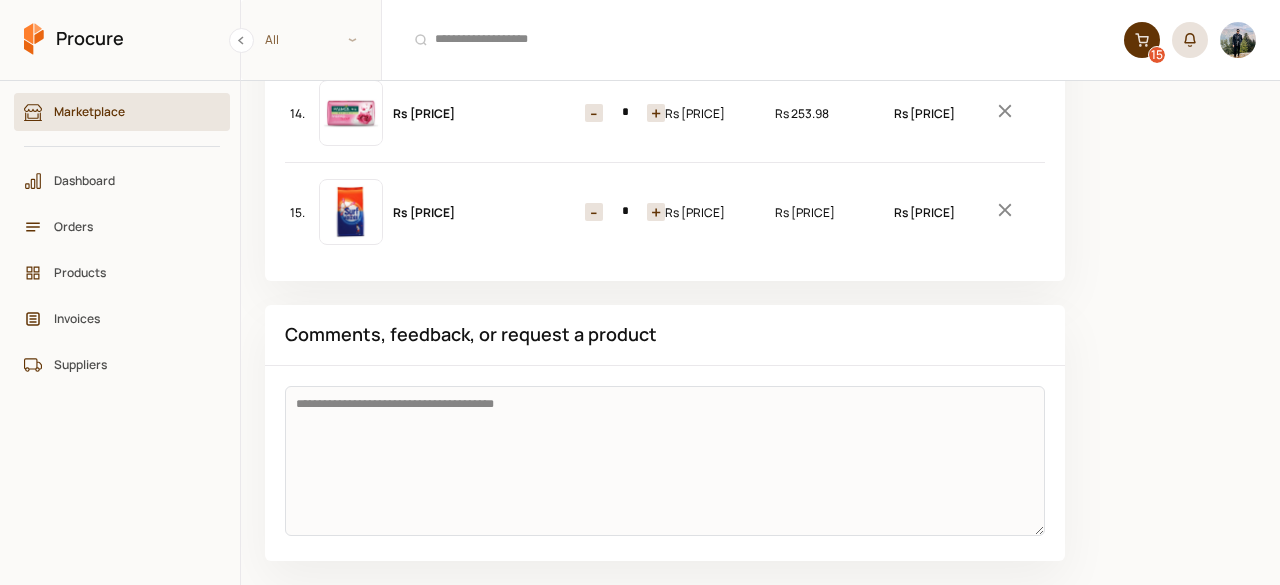 click on "-" at bounding box center (594, 113) 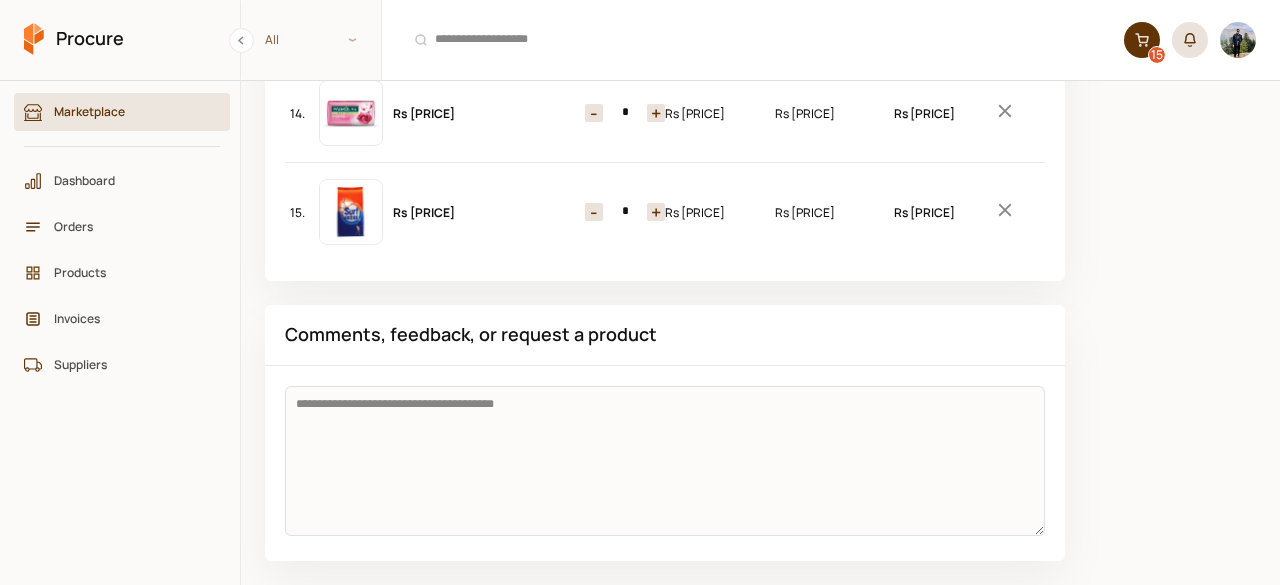 click on "-" at bounding box center (594, 113) 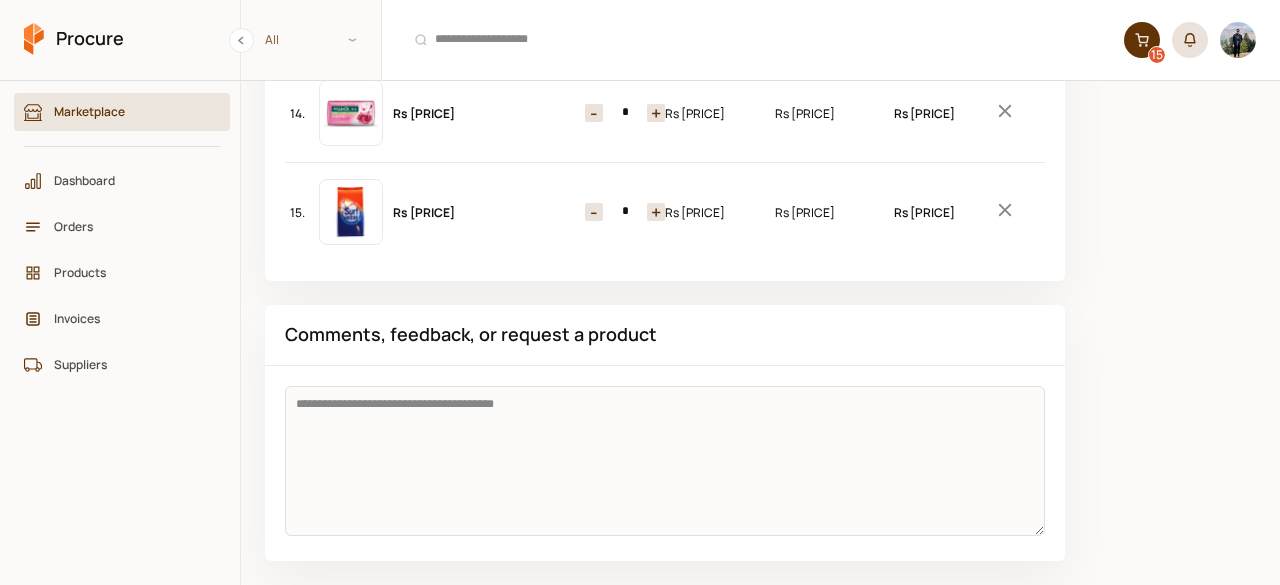 click on "-" at bounding box center [594, 113] 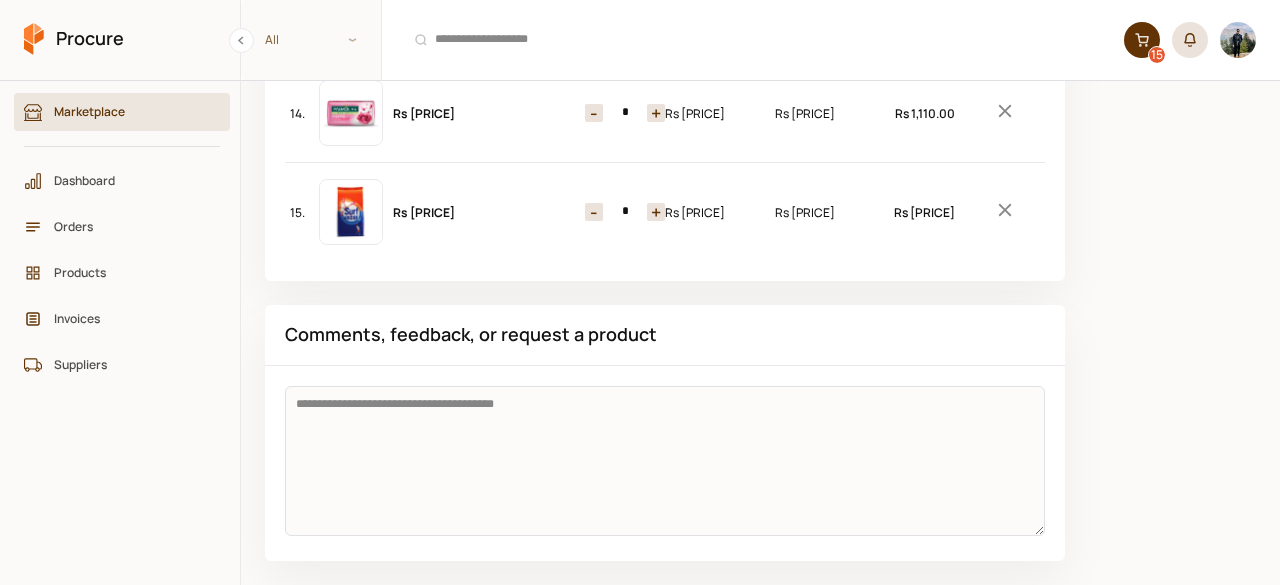 click on "-" at bounding box center (594, 113) 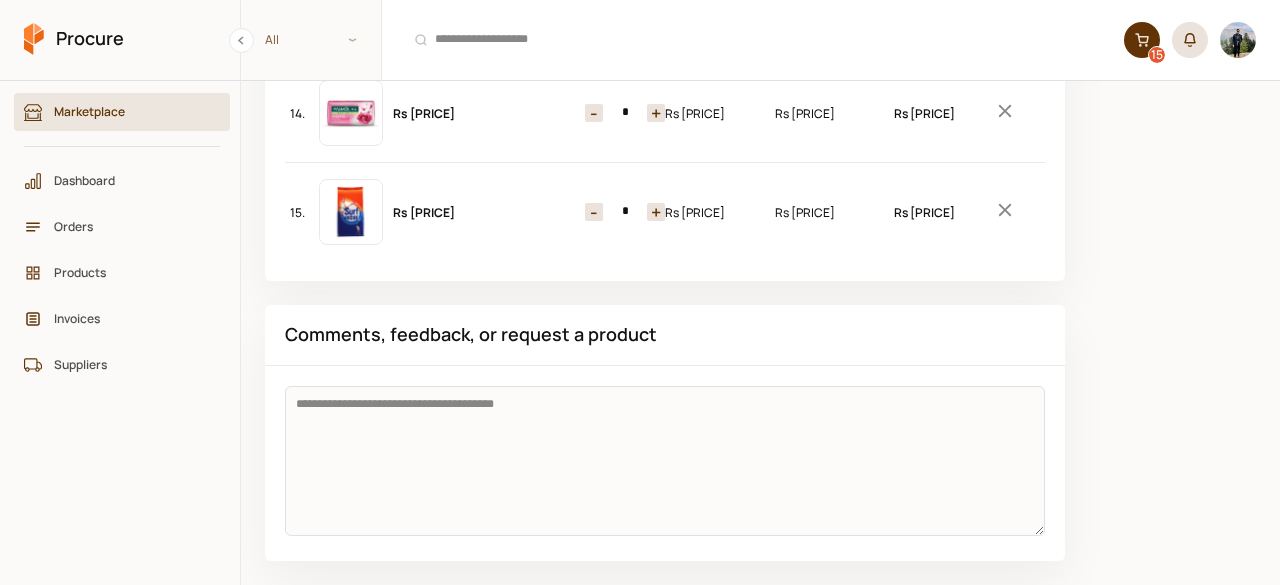 click on "-" at bounding box center (594, 113) 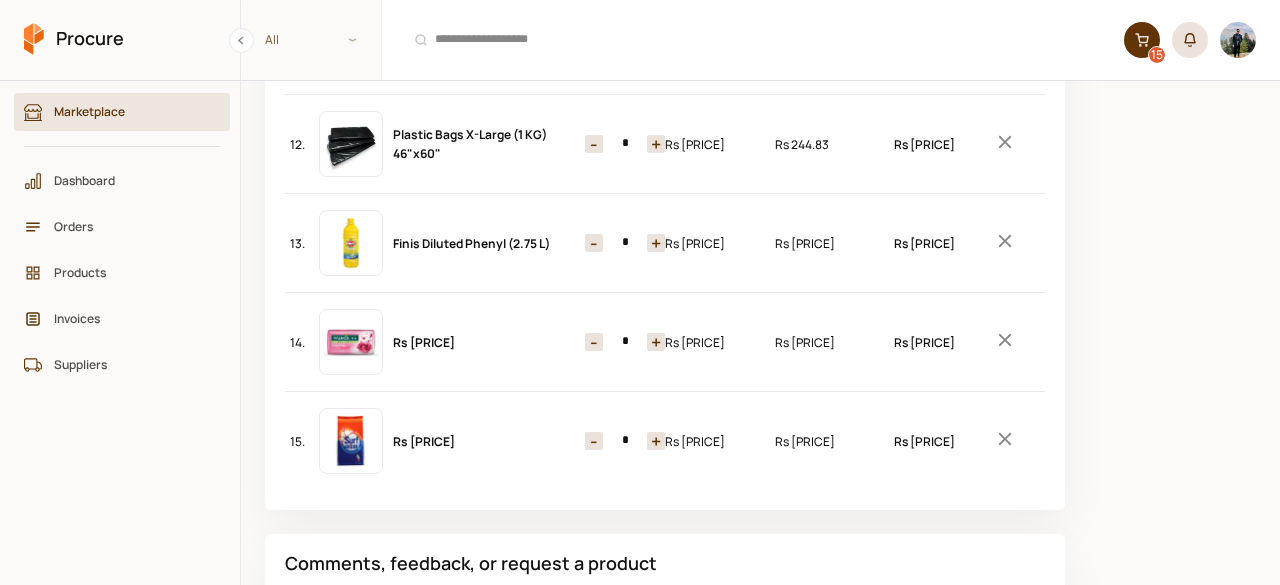 scroll, scrollTop: 1148, scrollLeft: 0, axis: vertical 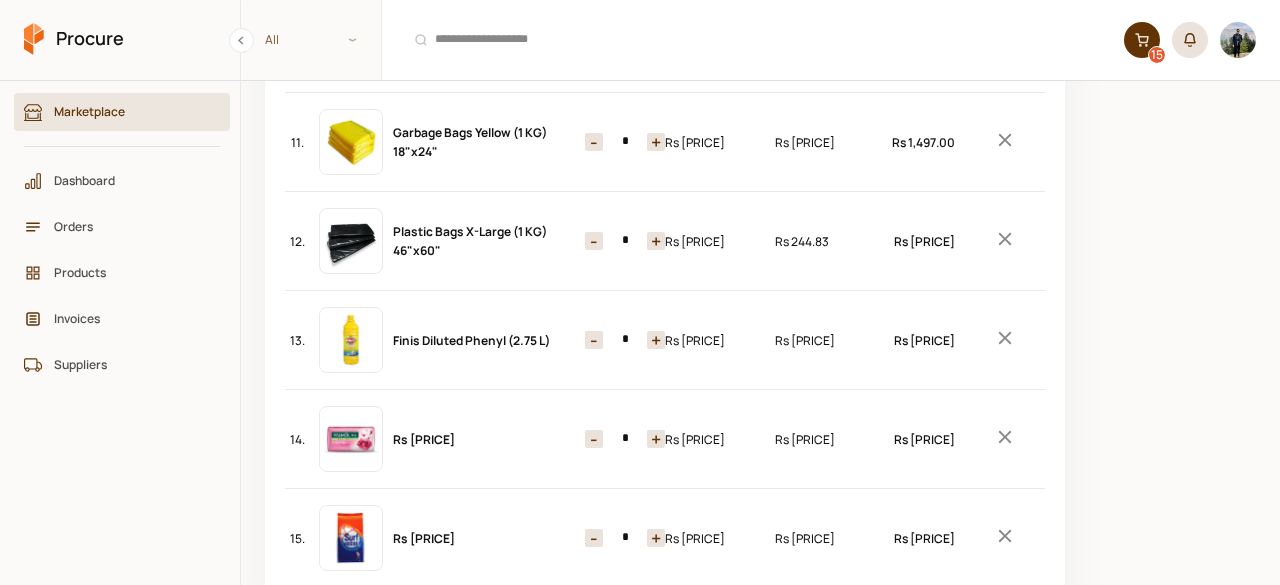 click on "-" at bounding box center (594, 142) 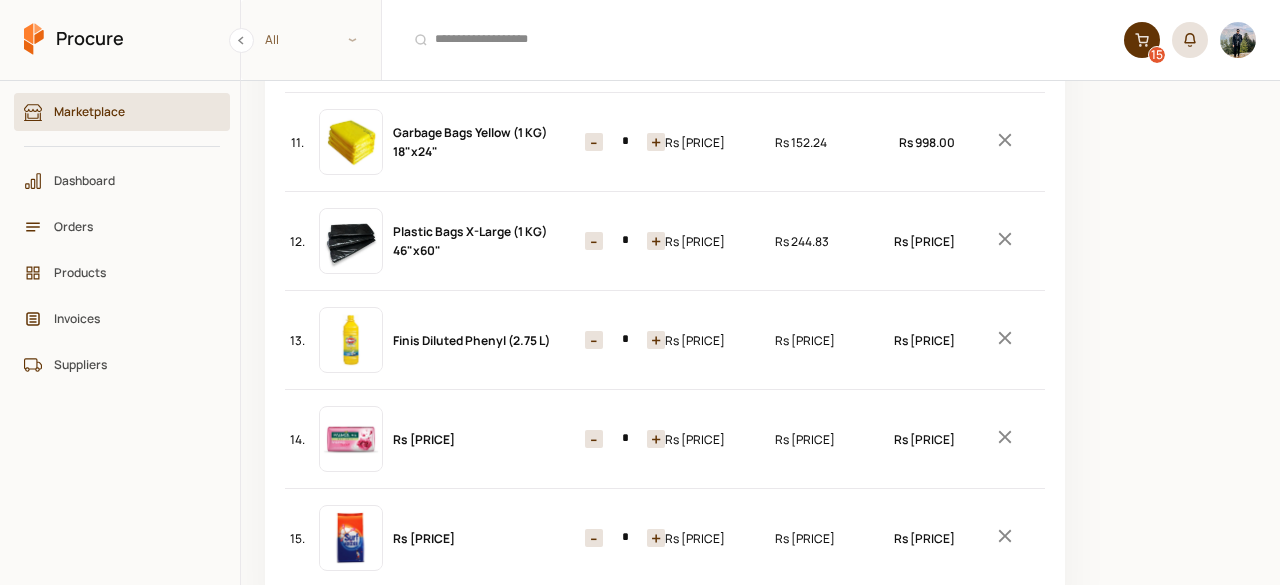 click on "-" at bounding box center (594, 142) 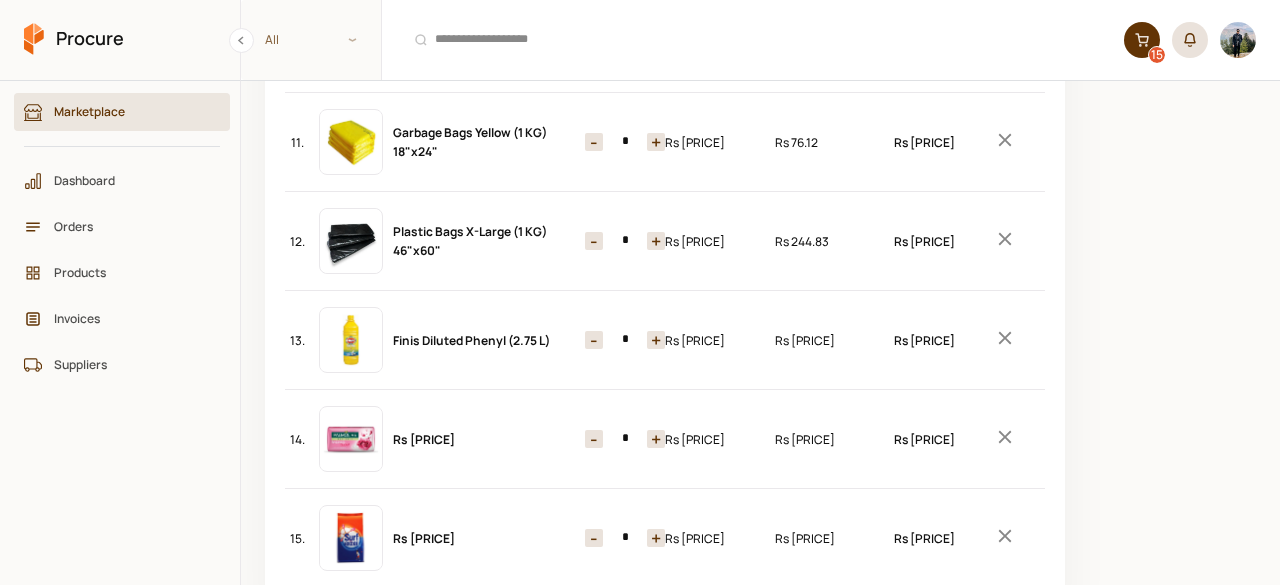 click on "-" at bounding box center (594, 142) 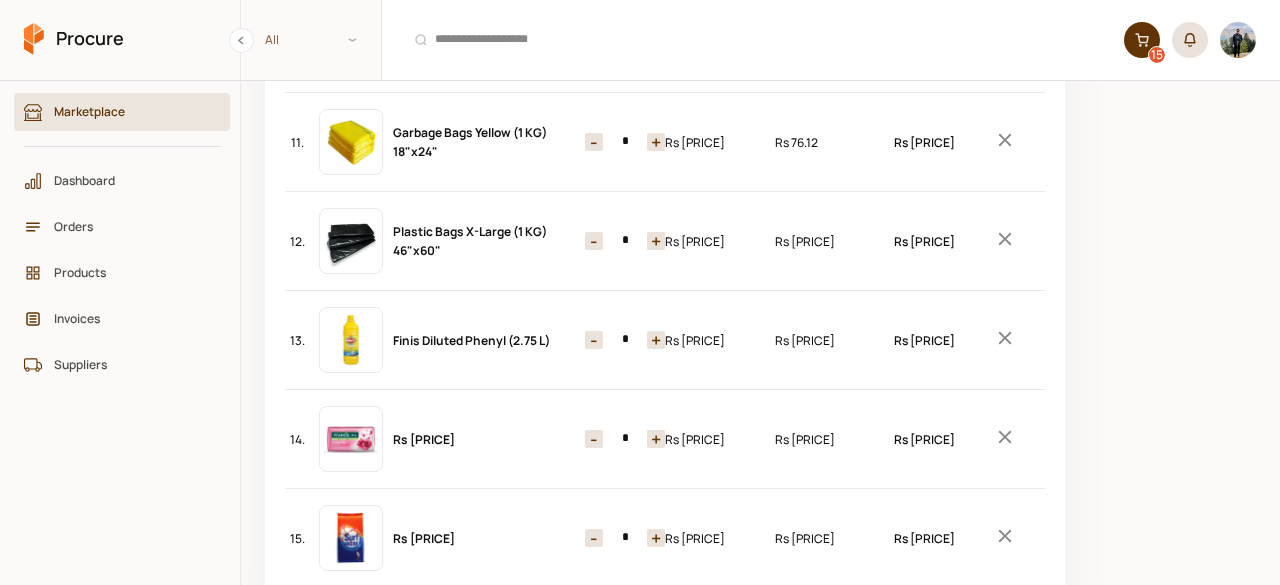 click on "-" at bounding box center (594, 241) 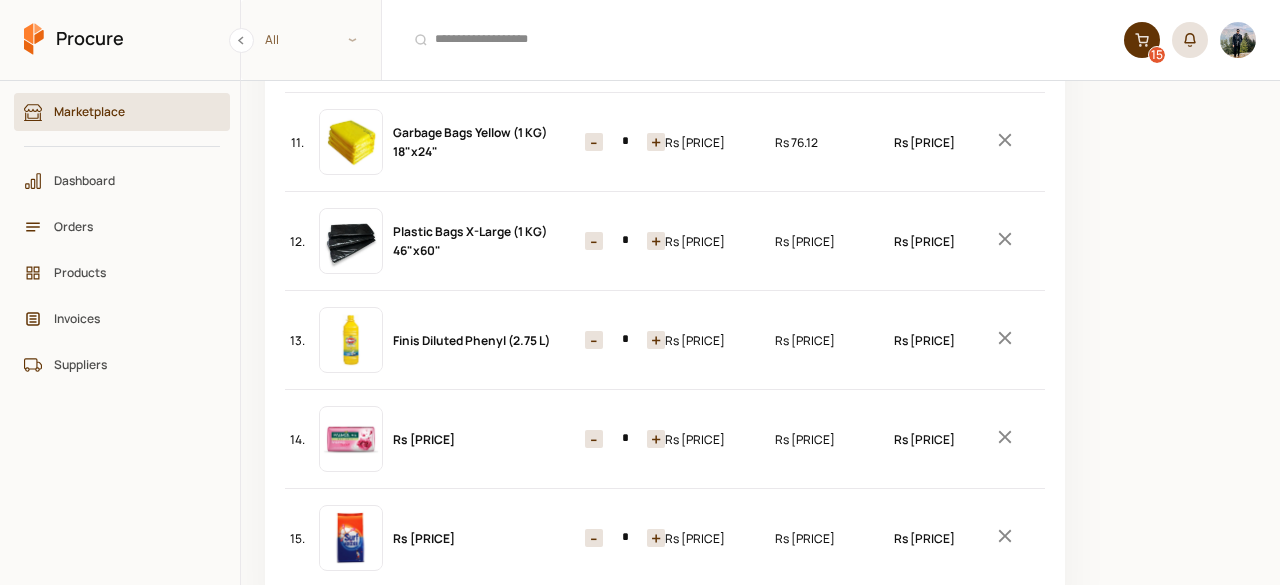 type on "*" 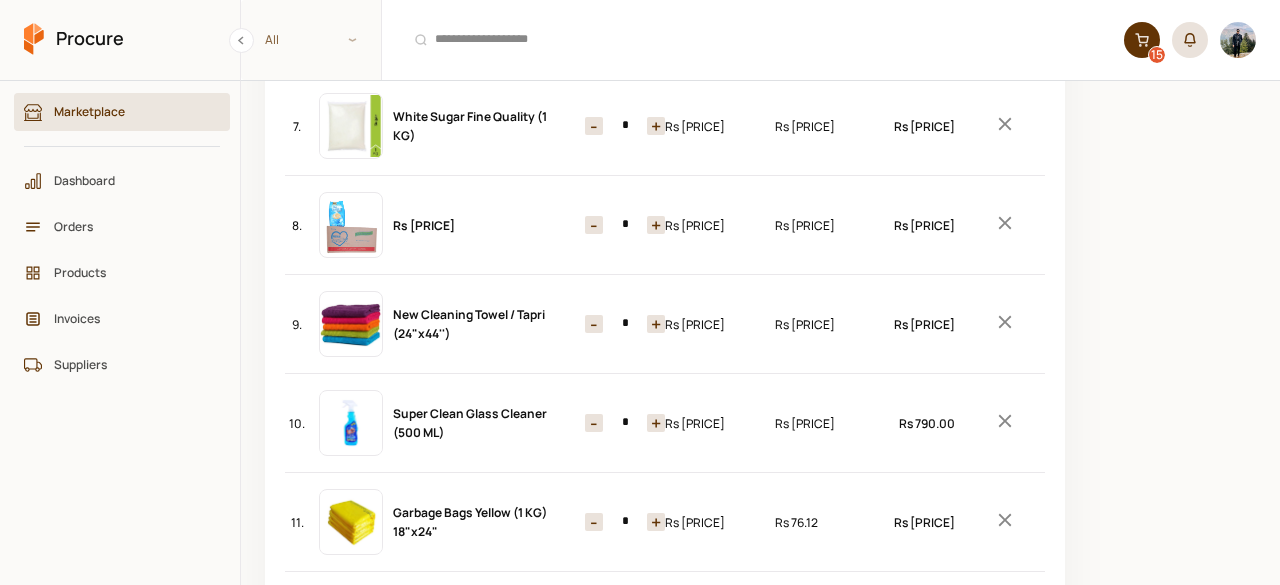 scroll, scrollTop: 768, scrollLeft: 0, axis: vertical 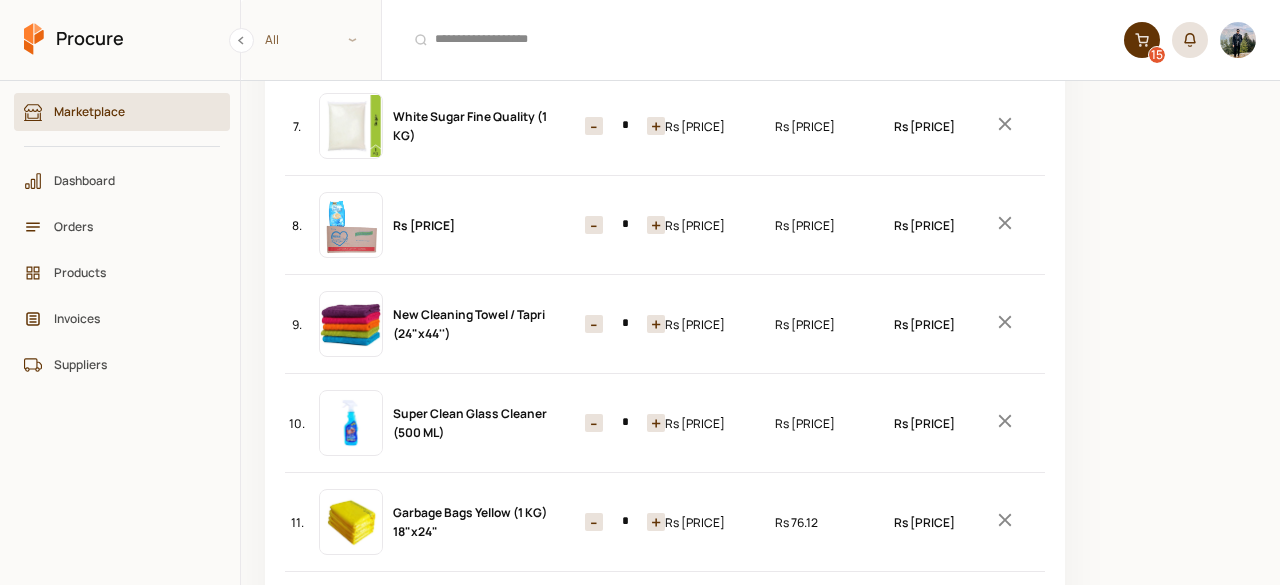 click on "-" at bounding box center (594, 423) 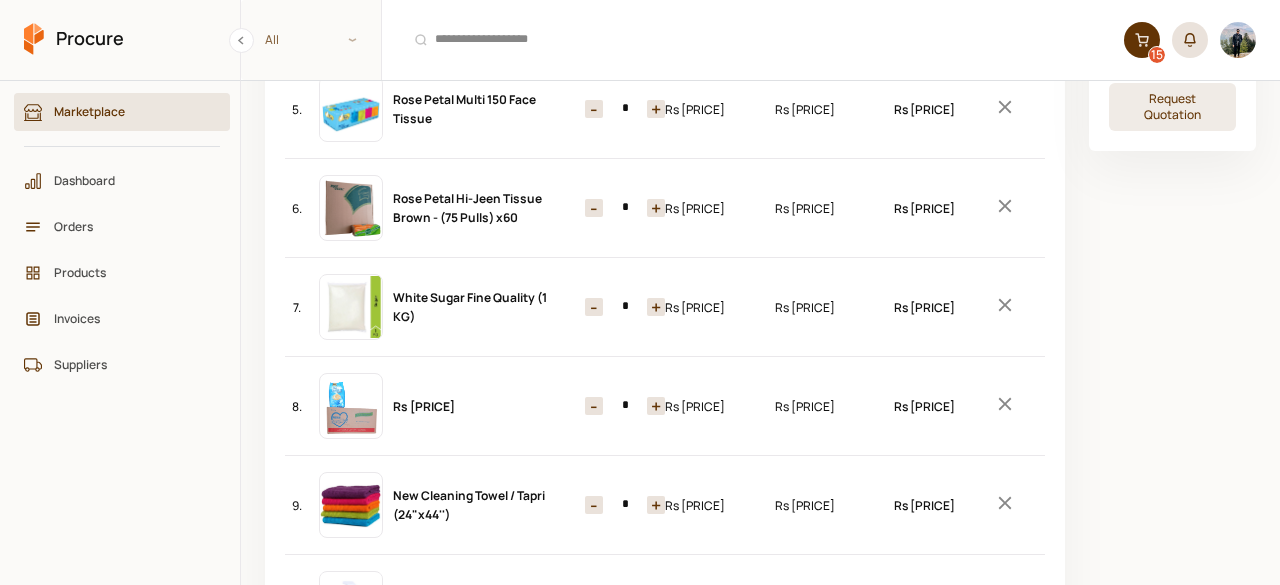 scroll, scrollTop: 592, scrollLeft: 0, axis: vertical 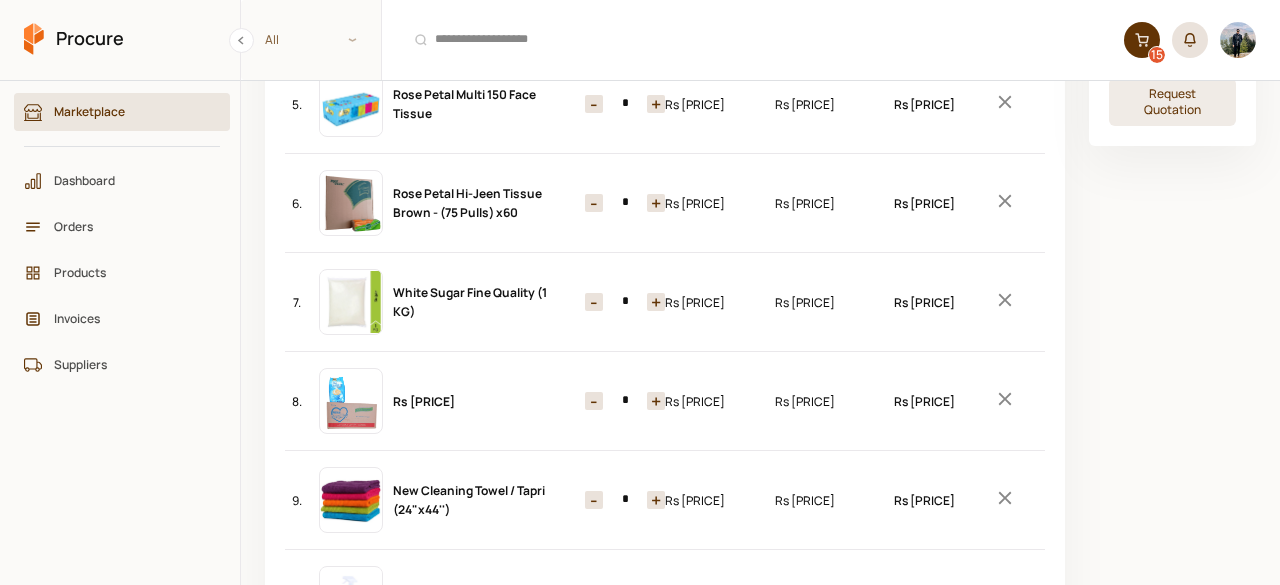 click on "+" at bounding box center [656, 401] 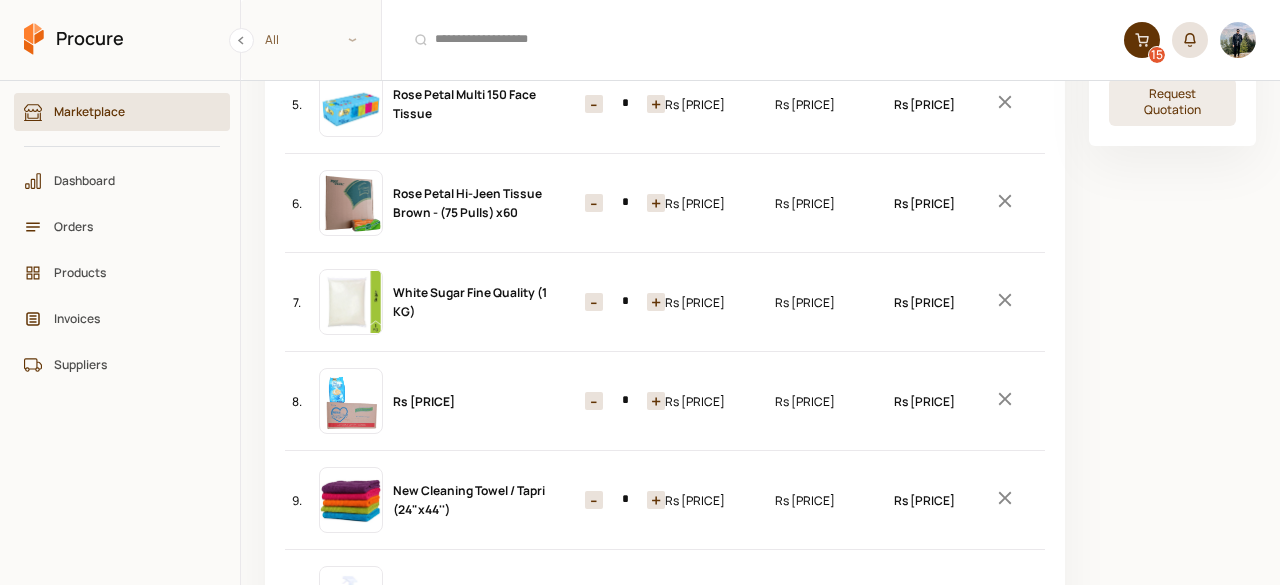 click on "+" at bounding box center [656, 401] 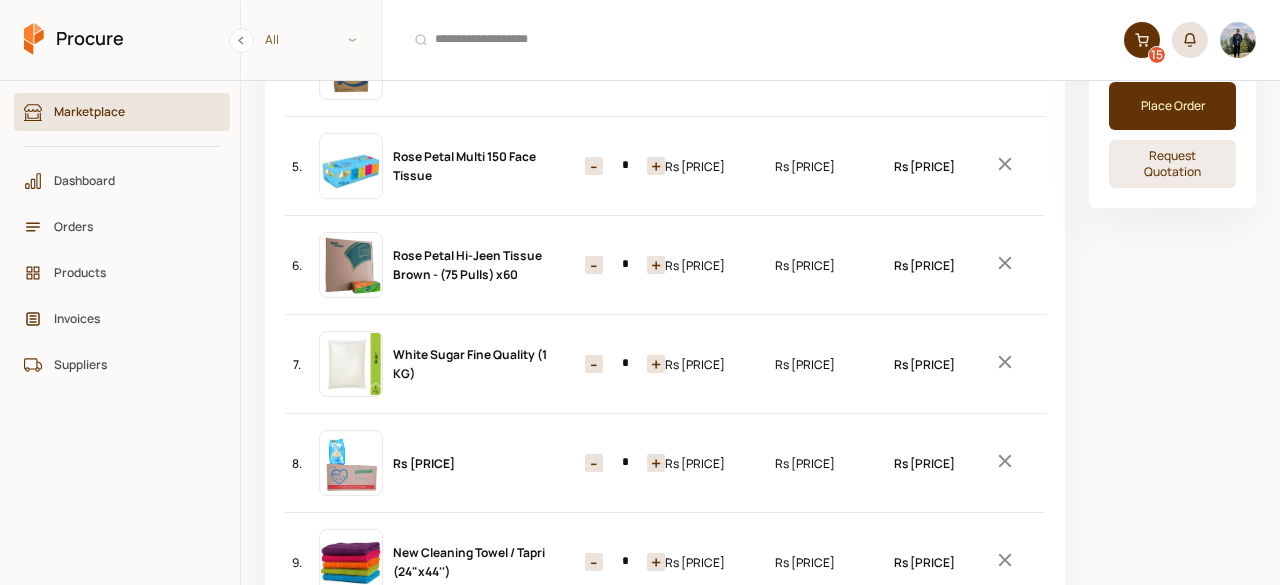 scroll, scrollTop: 531, scrollLeft: 0, axis: vertical 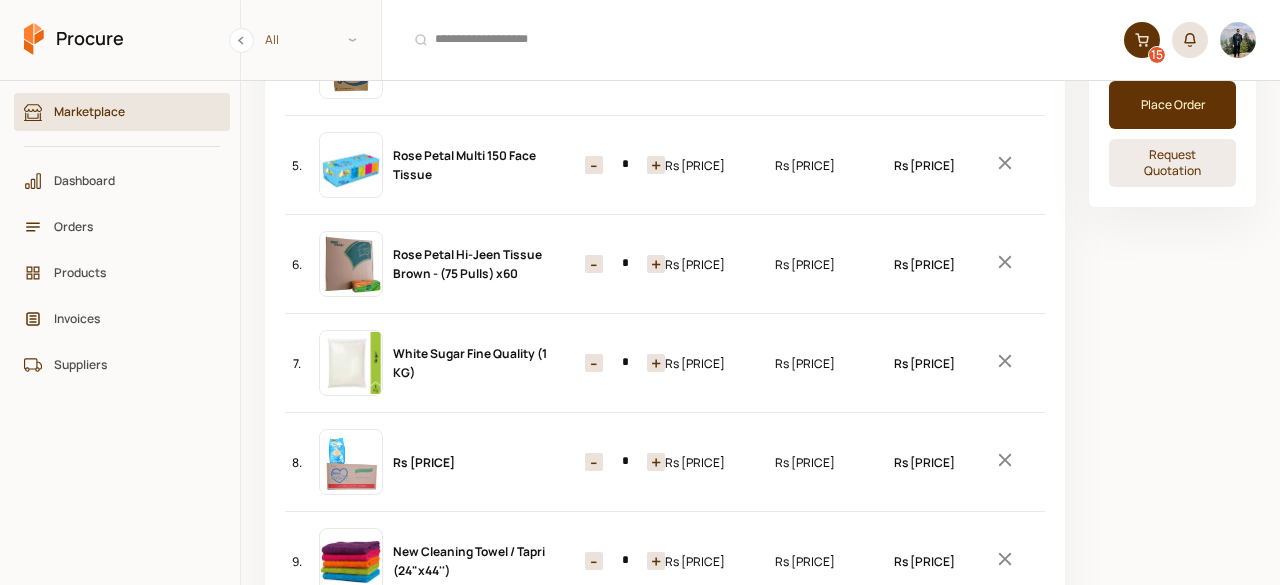click on "+" at bounding box center [656, 462] 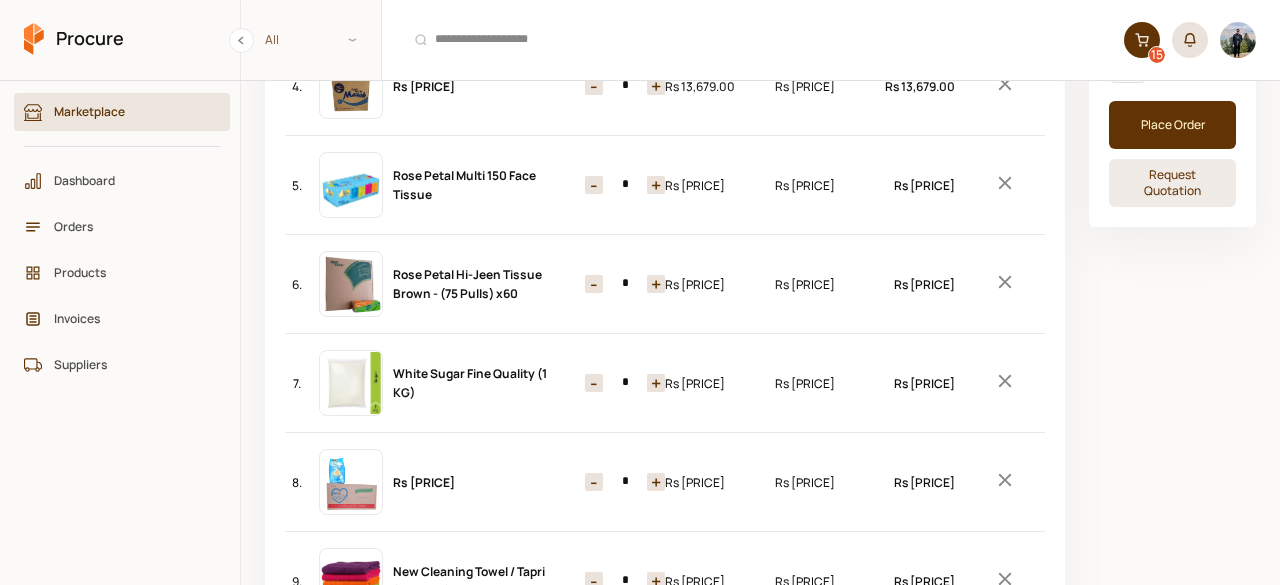 scroll, scrollTop: 512, scrollLeft: 0, axis: vertical 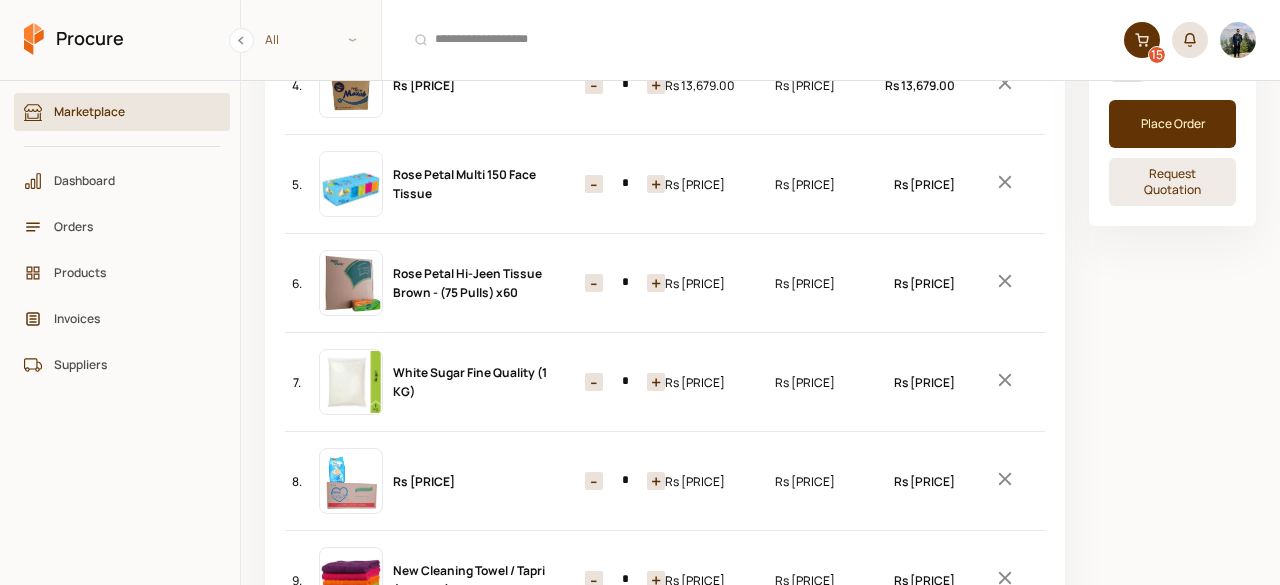 click on "+" at bounding box center [656, 481] 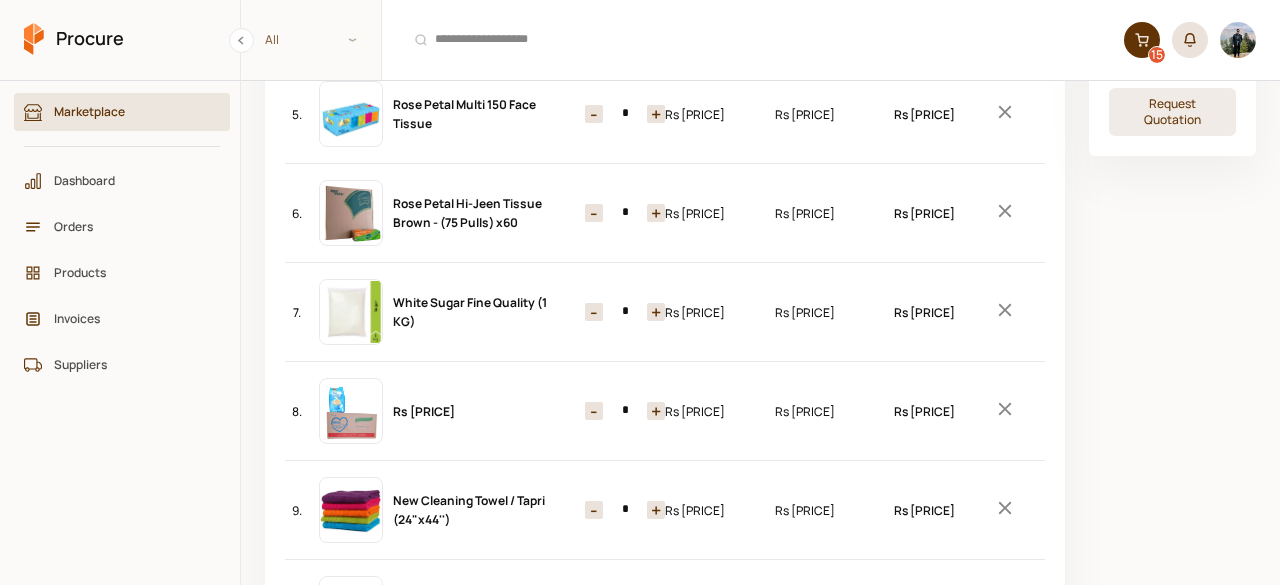 scroll, scrollTop: 583, scrollLeft: 0, axis: vertical 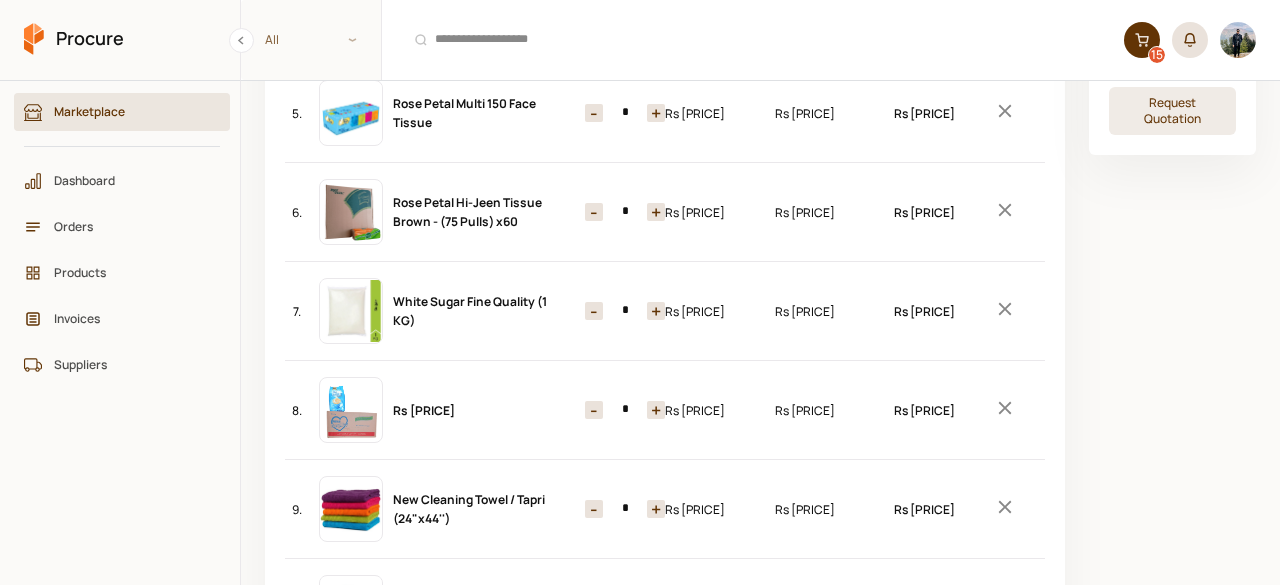 click on "-" at bounding box center [594, 410] 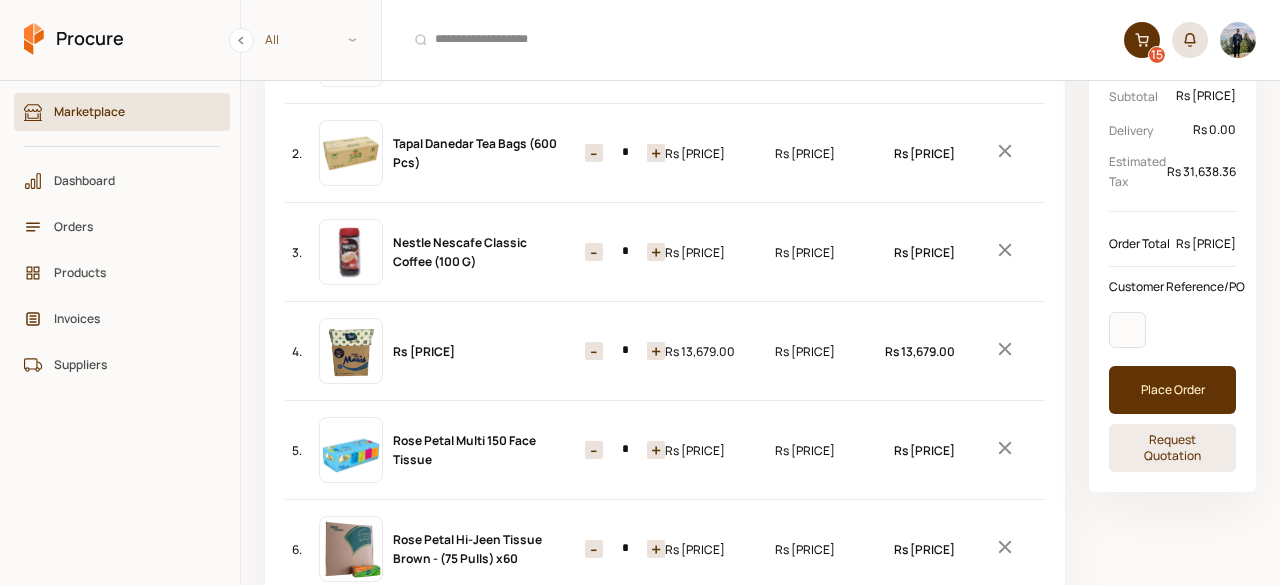 scroll, scrollTop: 245, scrollLeft: 0, axis: vertical 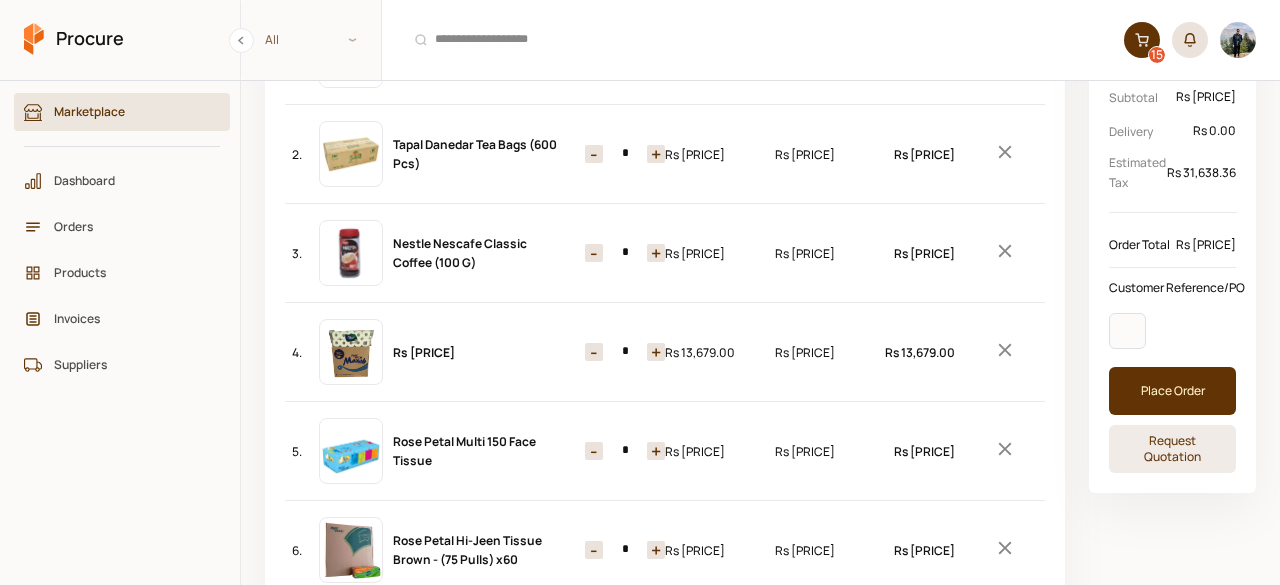 click on "+" at bounding box center [656, 154] 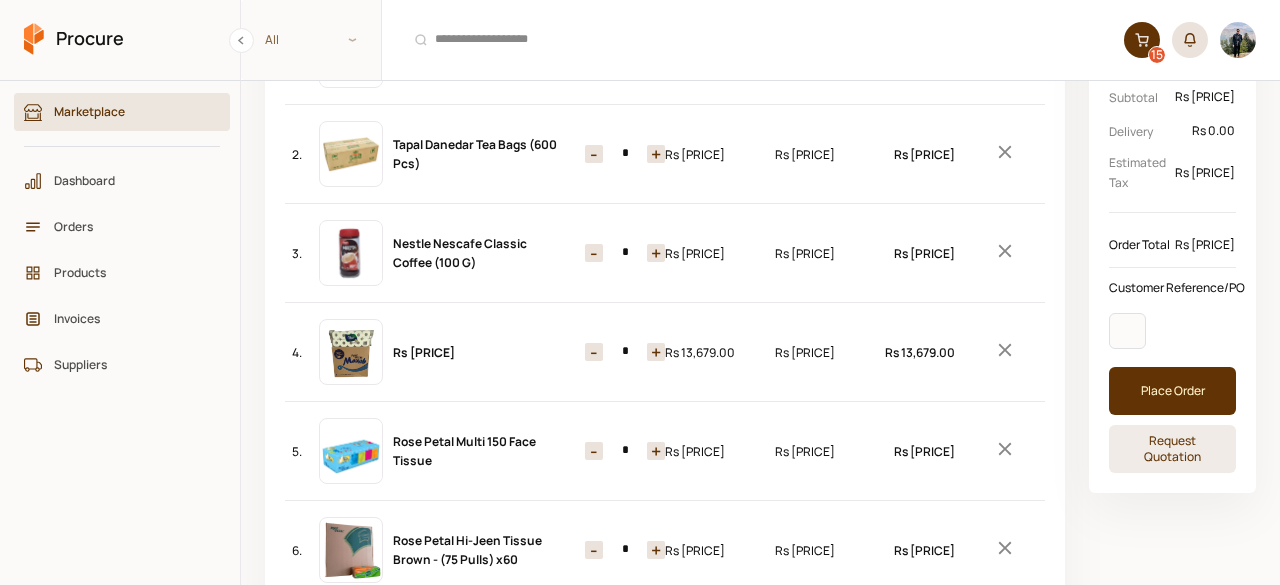 click on "+" at bounding box center (656, 154) 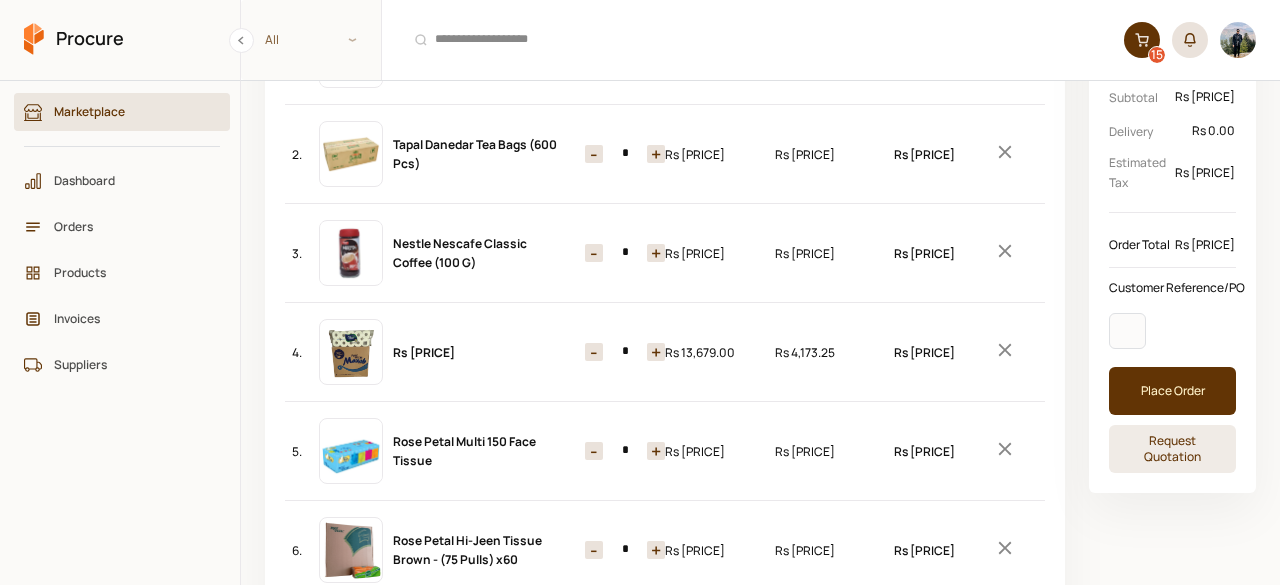 click on "+" at bounding box center (656, 451) 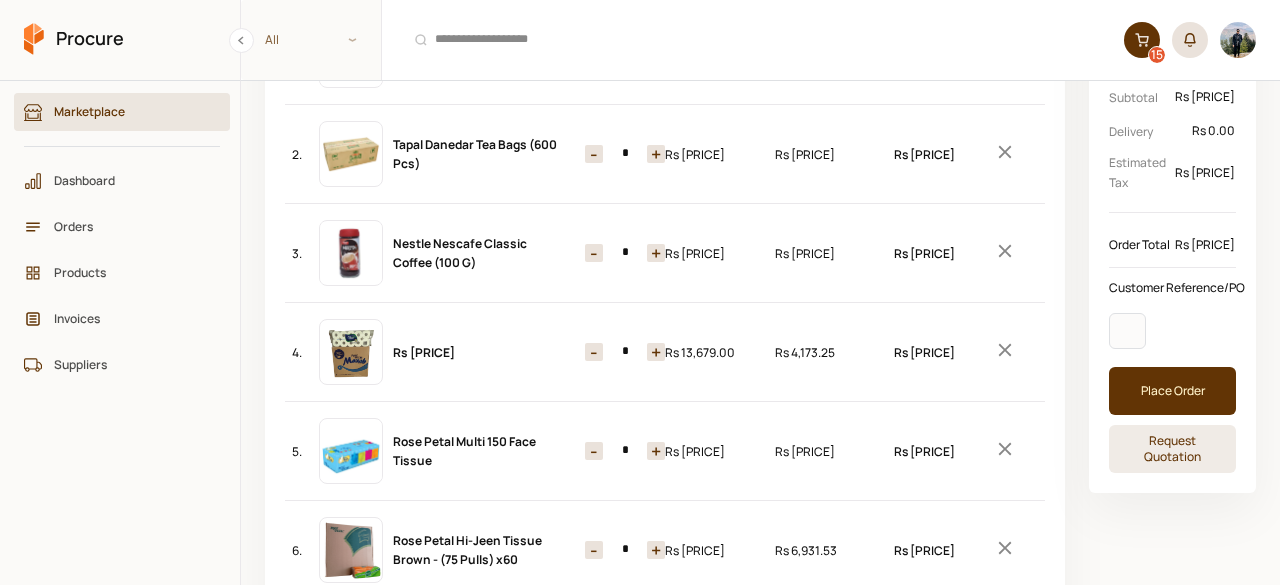 click on "+" at bounding box center [656, 550] 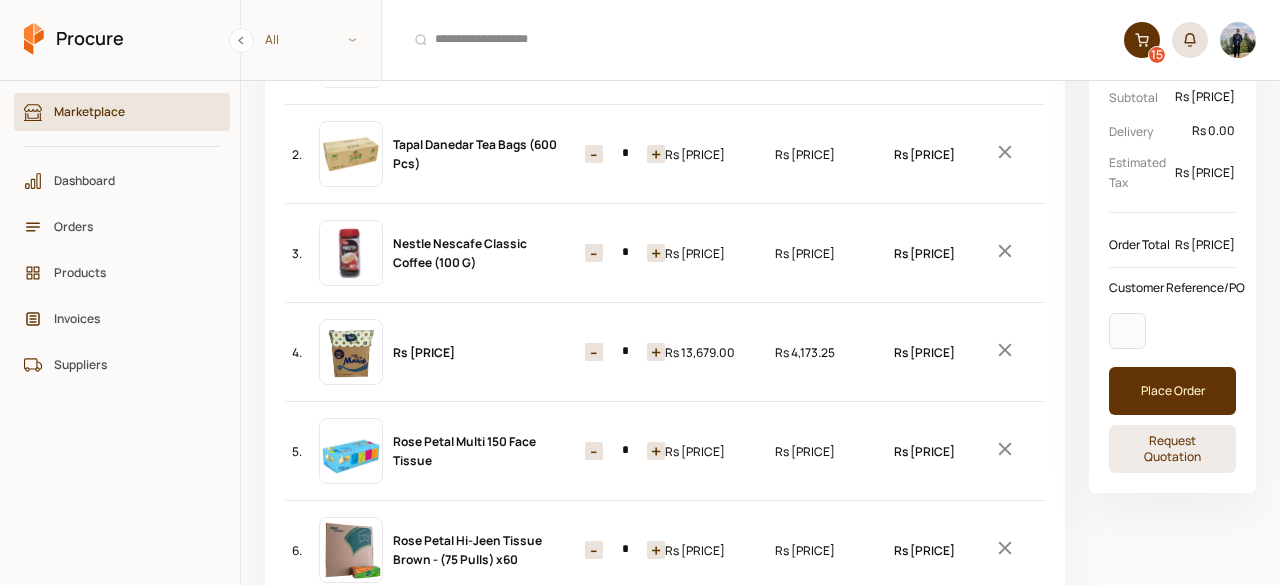 click on "-" at bounding box center (594, 550) 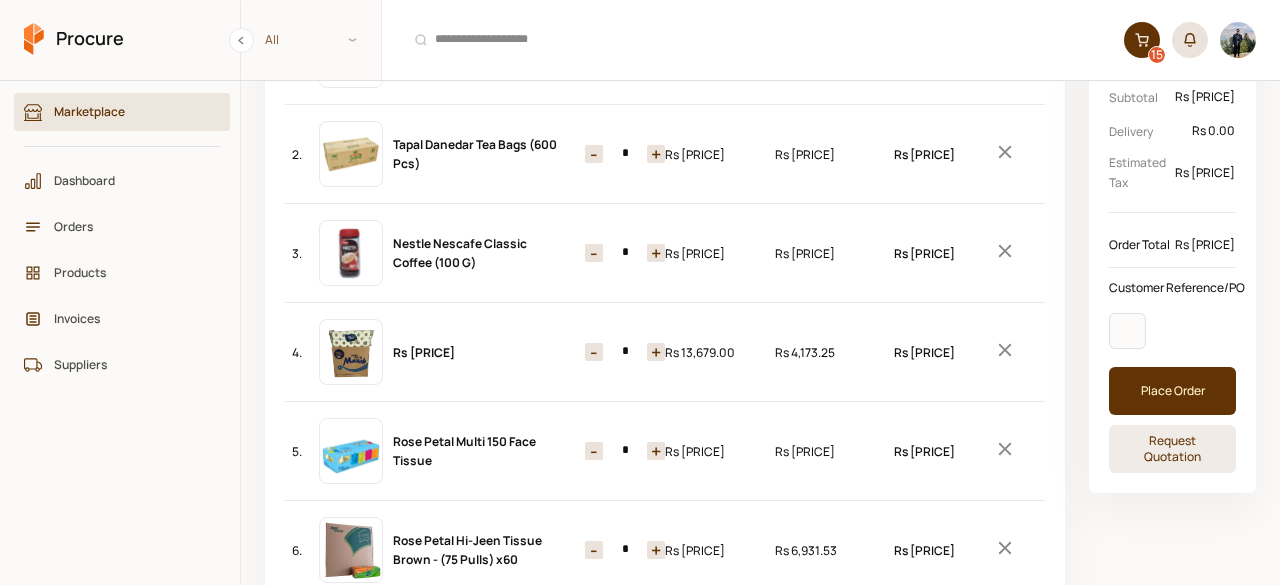 click on "-" at bounding box center (594, 550) 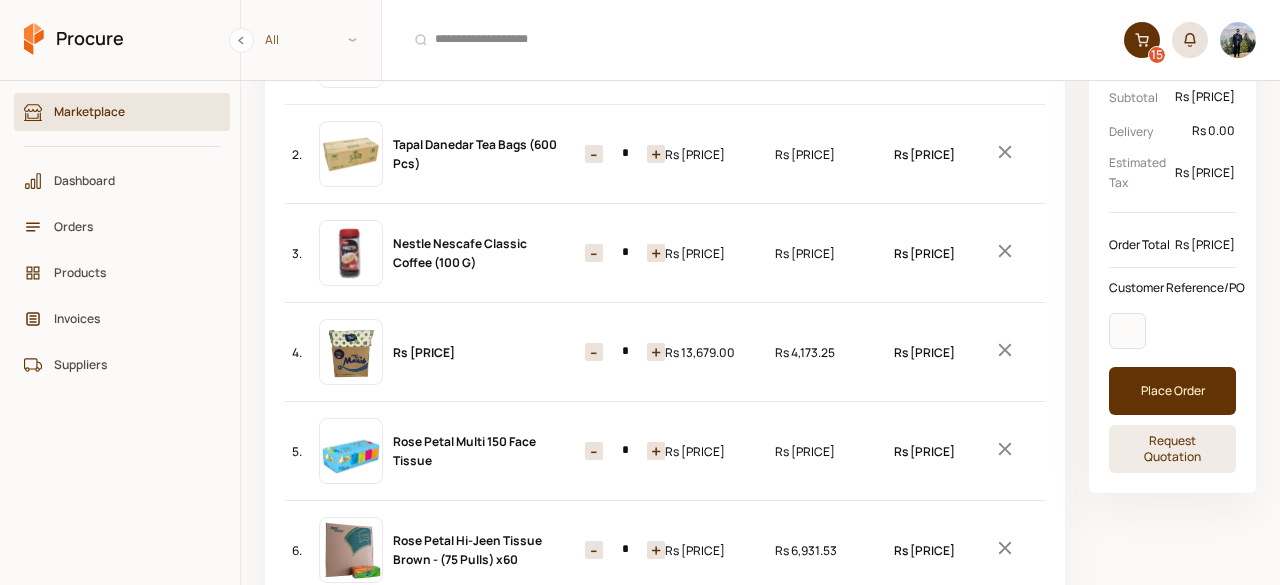 type on "*" 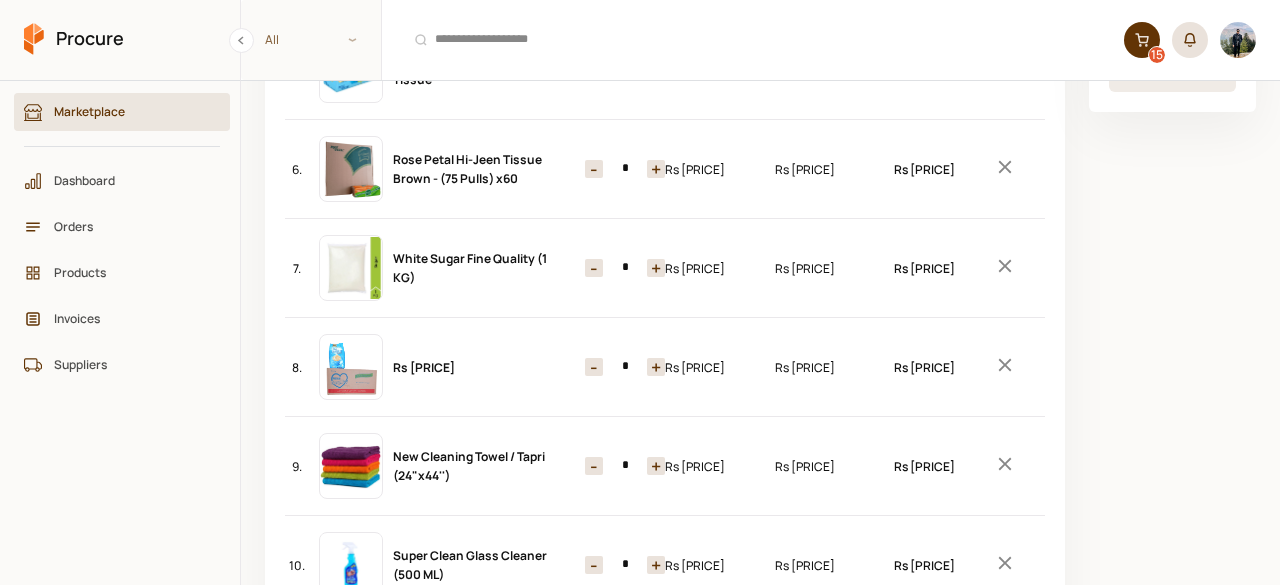scroll, scrollTop: 628, scrollLeft: 0, axis: vertical 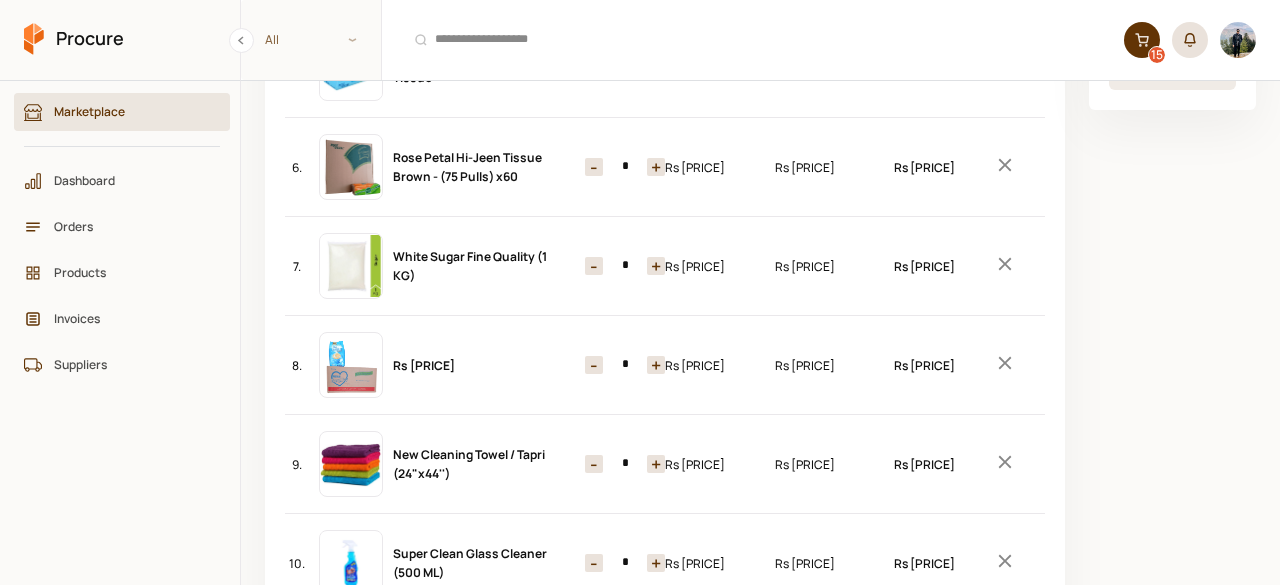 click on "+" at bounding box center [656, 266] 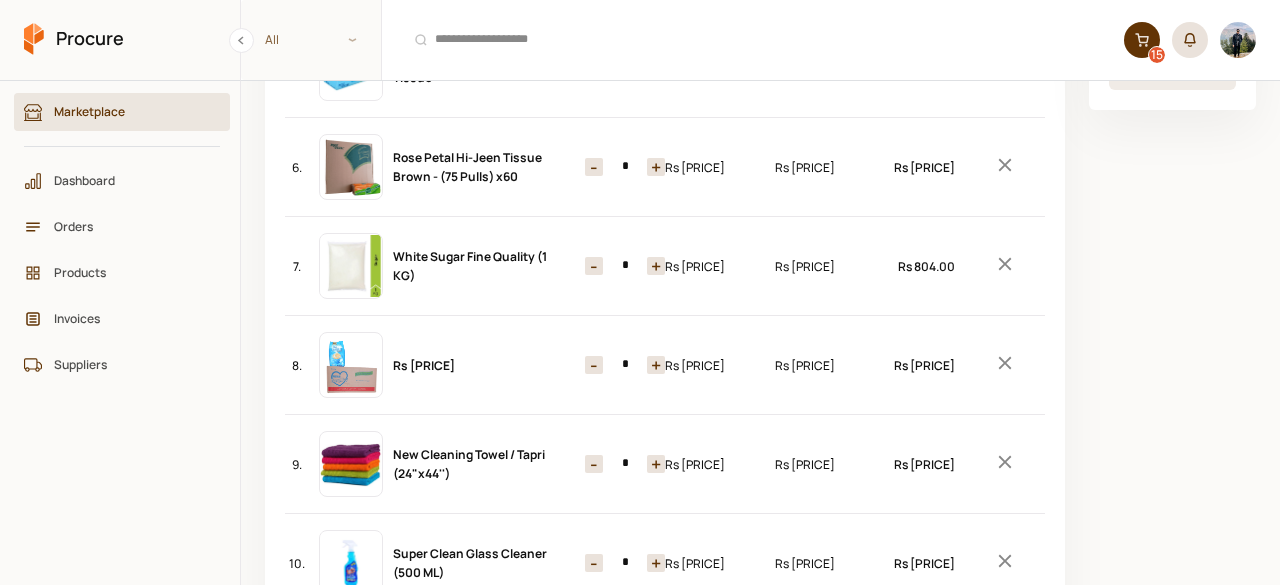 click on "+" at bounding box center (656, 266) 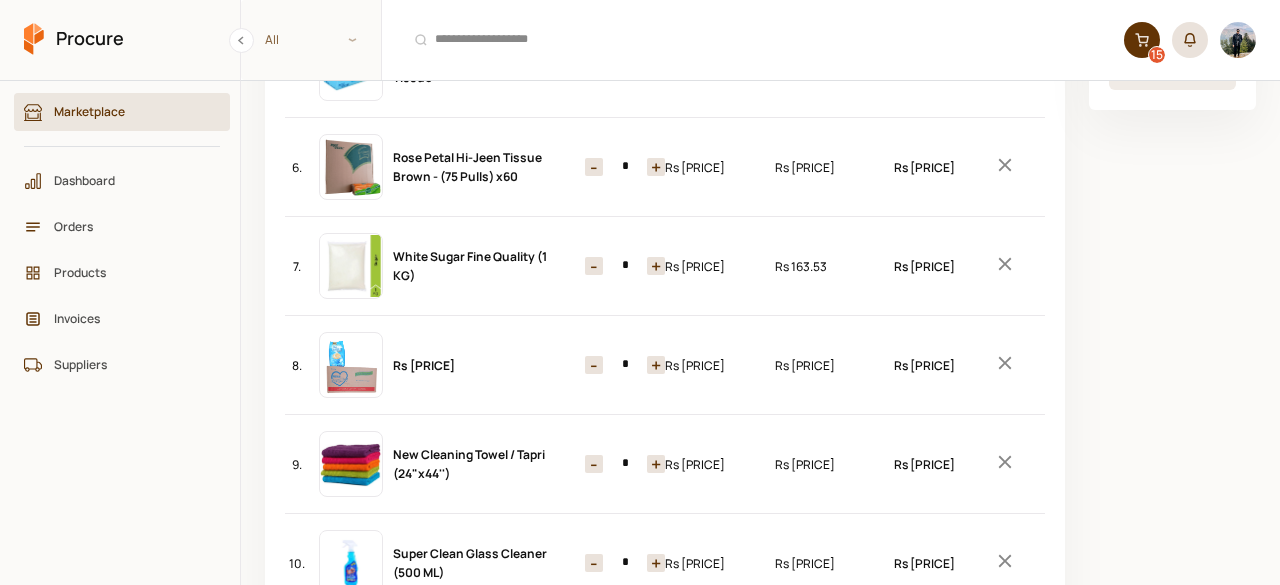 click on "+" at bounding box center (656, 266) 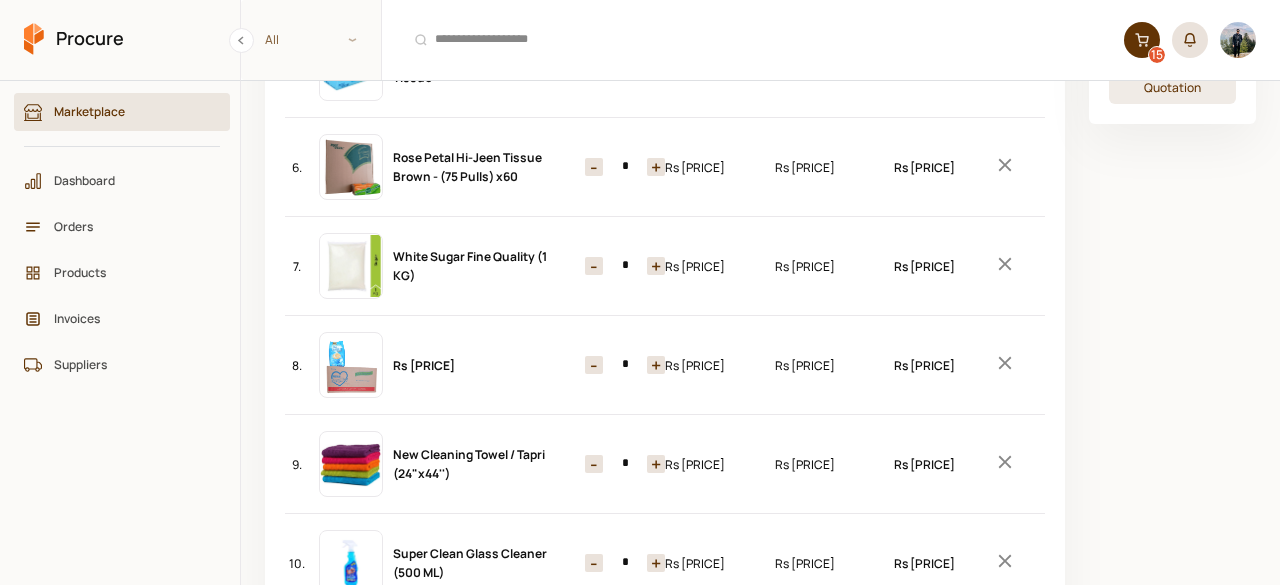 click on "+" at bounding box center (656, 266) 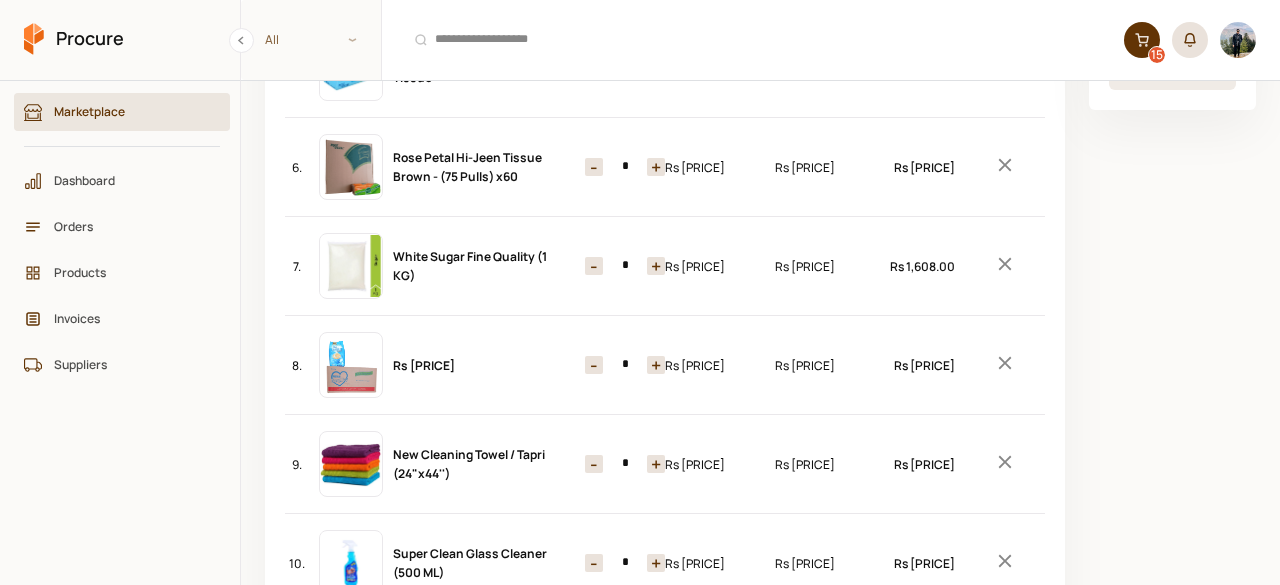 click on "+" at bounding box center (656, 266) 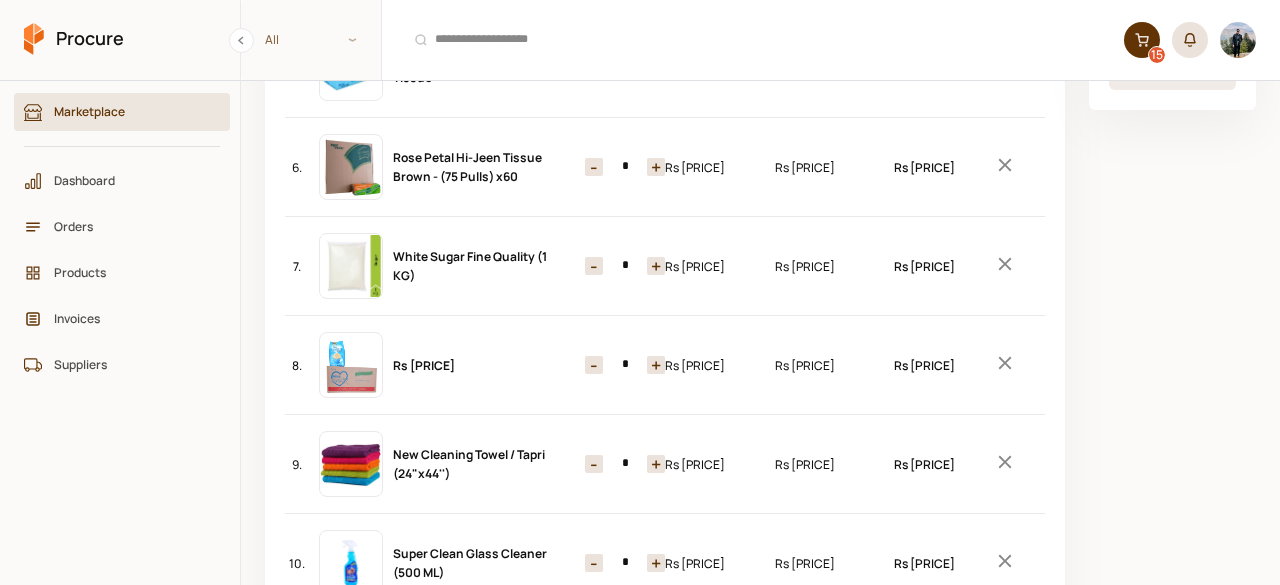 click on "+" at bounding box center (656, 266) 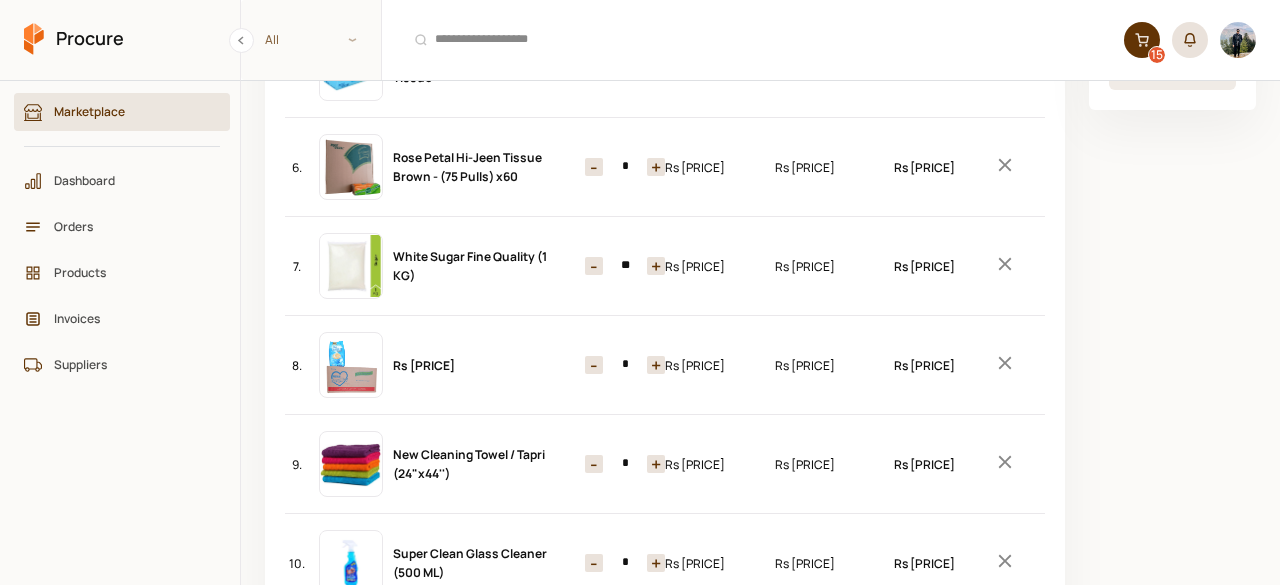 click on "+" at bounding box center [656, 266] 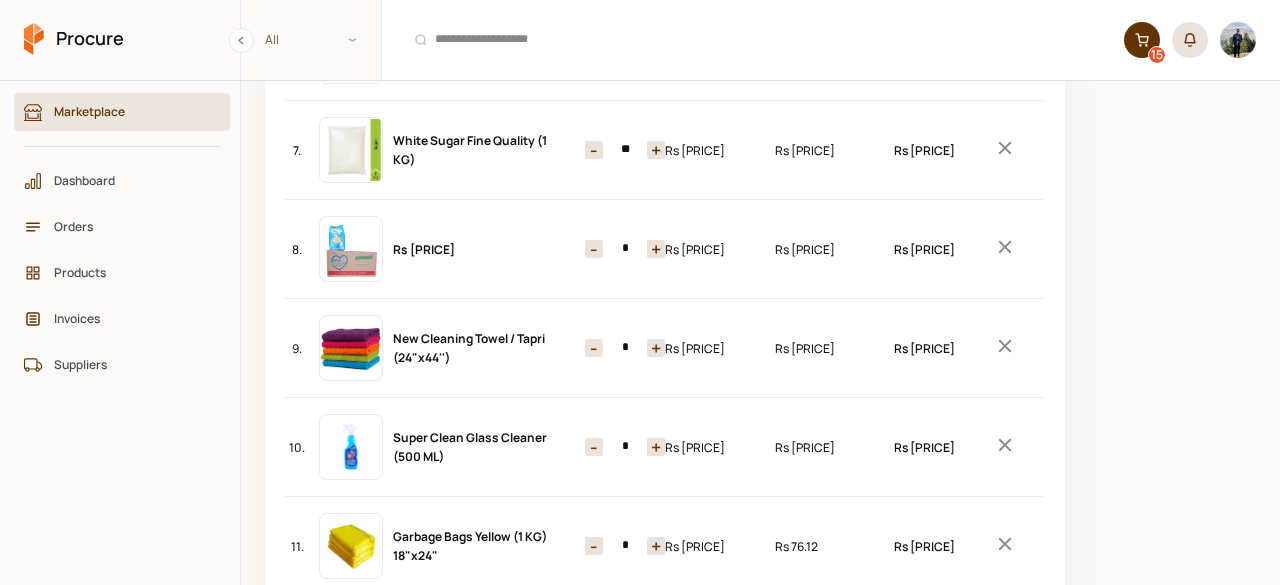 scroll, scrollTop: 759, scrollLeft: 0, axis: vertical 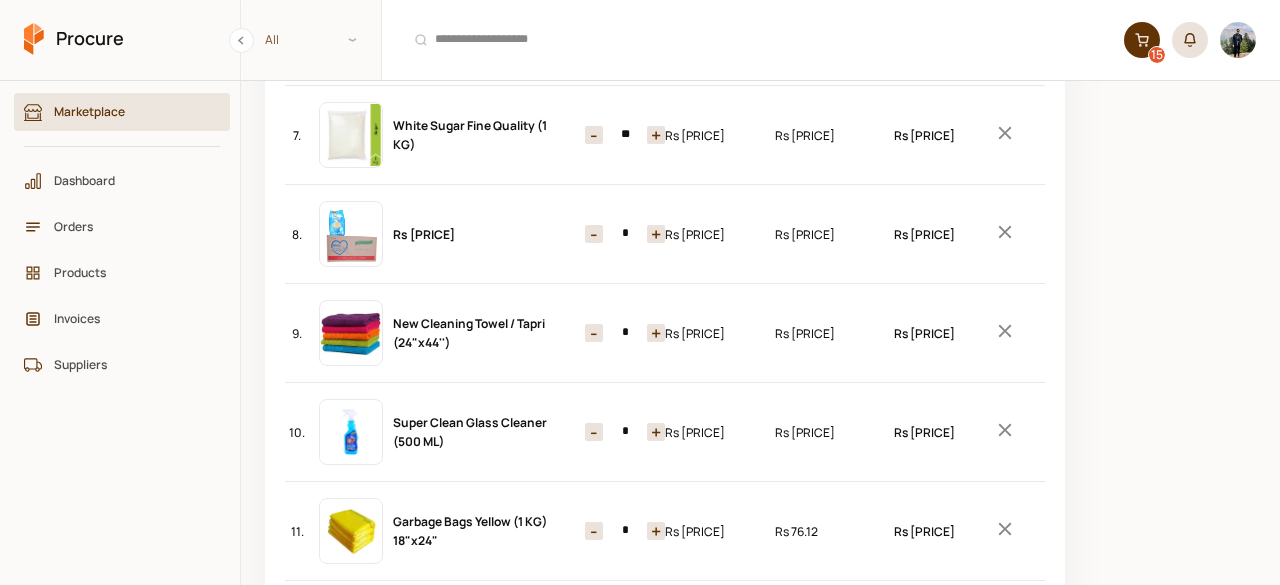 click on "+" at bounding box center [656, 333] 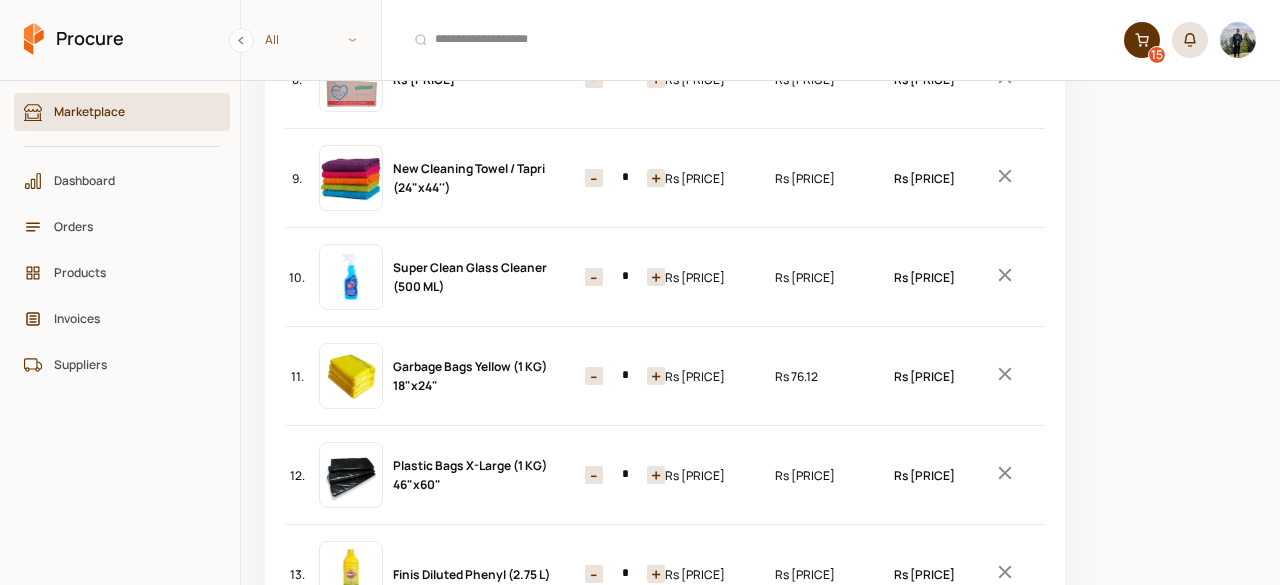 scroll, scrollTop: 921, scrollLeft: 0, axis: vertical 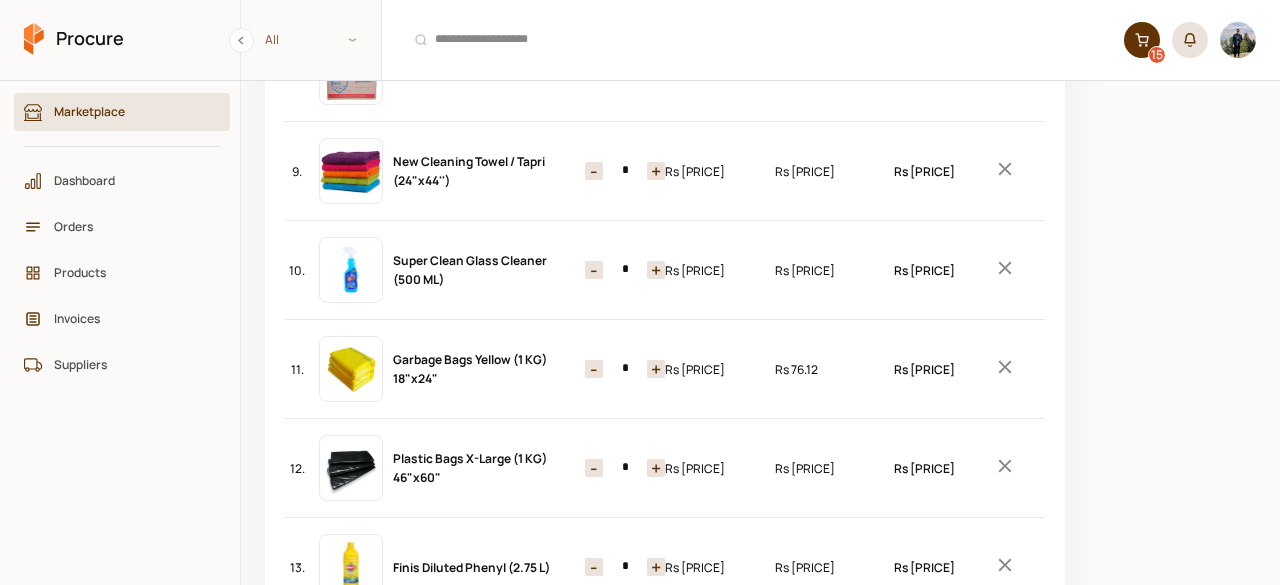click on "+" at bounding box center (656, 369) 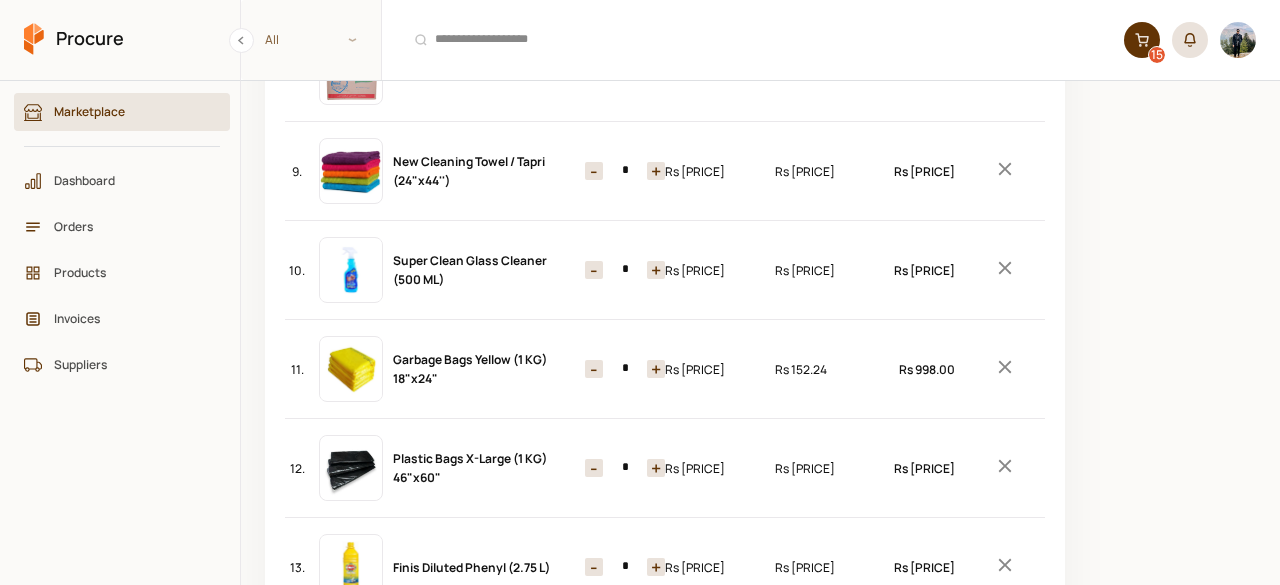 click on "+" at bounding box center [656, 369] 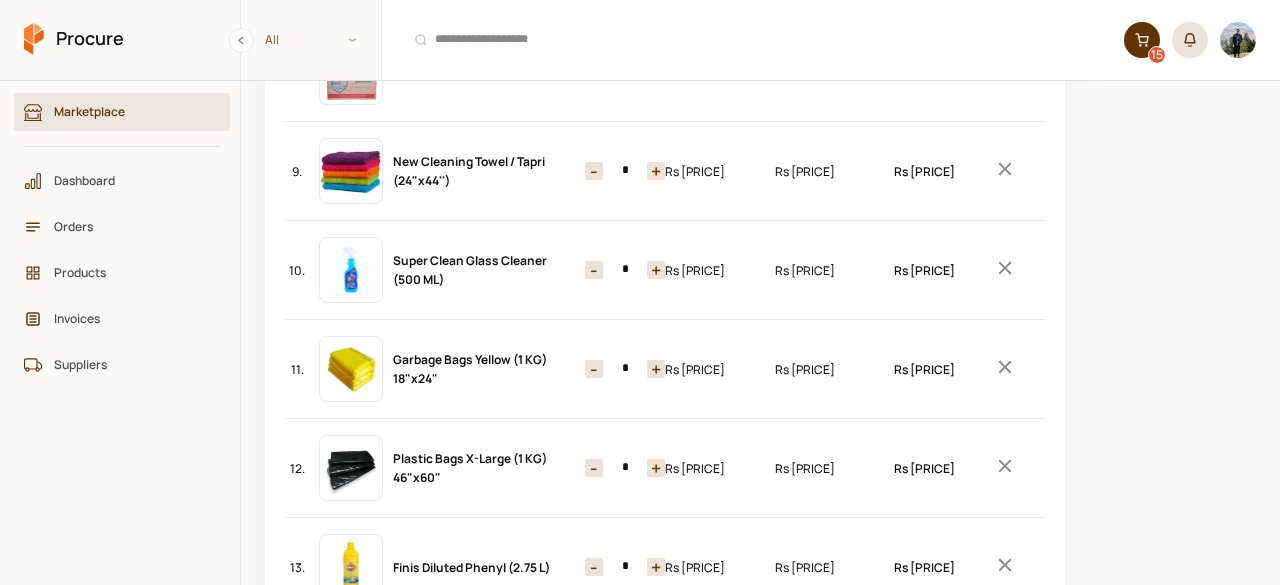 click on "+" at bounding box center (656, 369) 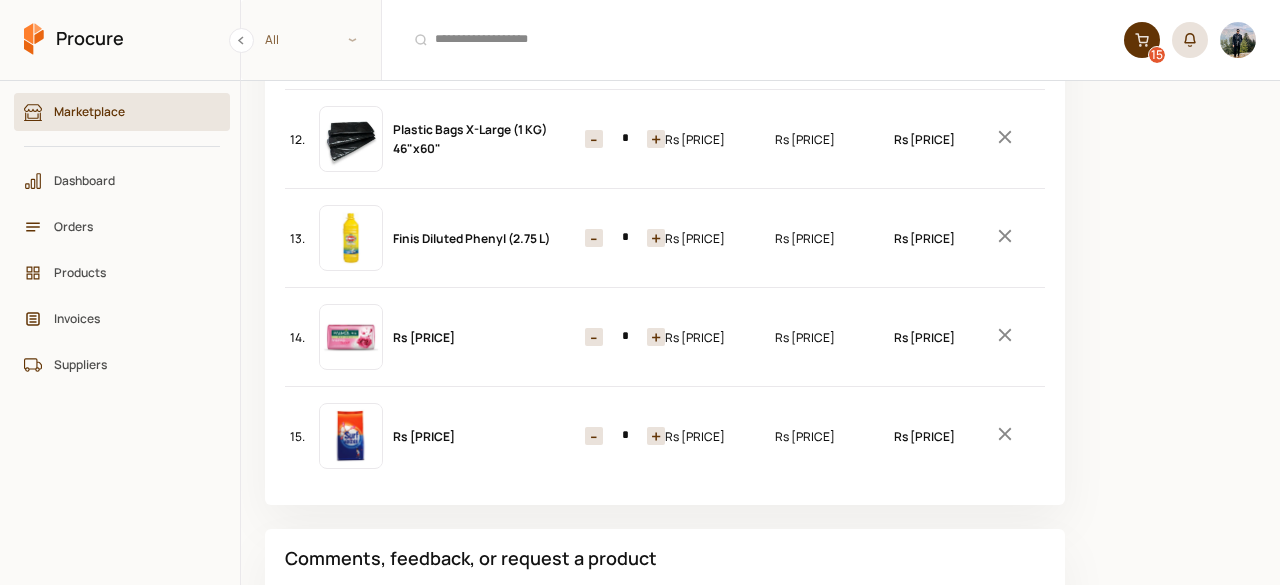 scroll, scrollTop: 1252, scrollLeft: 0, axis: vertical 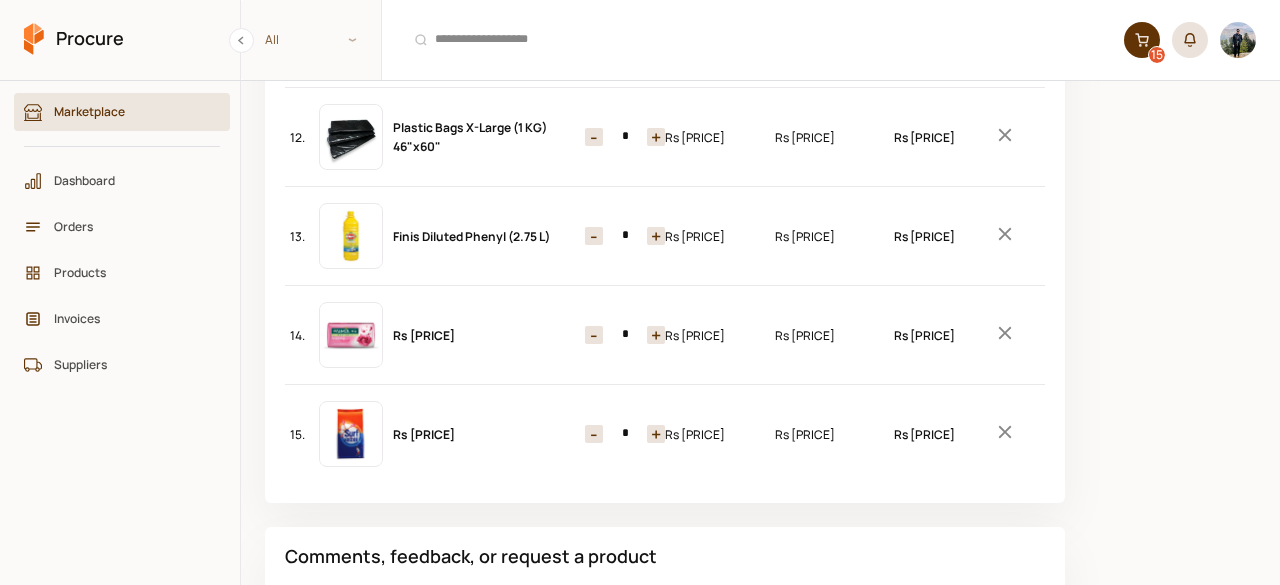 click on "+" at bounding box center (656, 434) 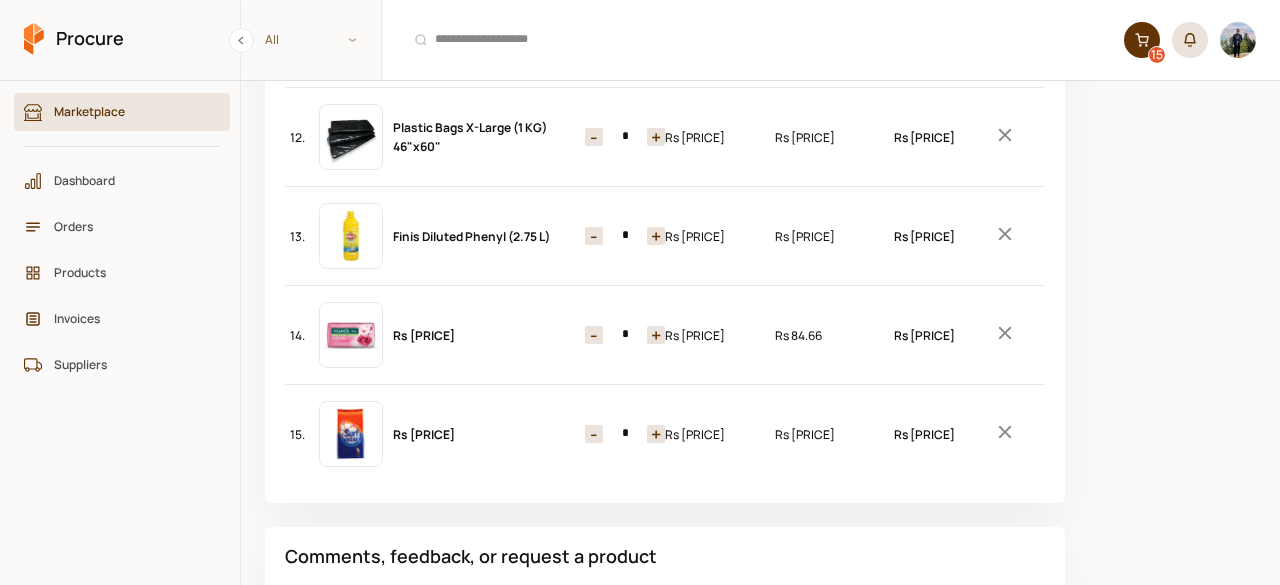click on "+" at bounding box center [656, 335] 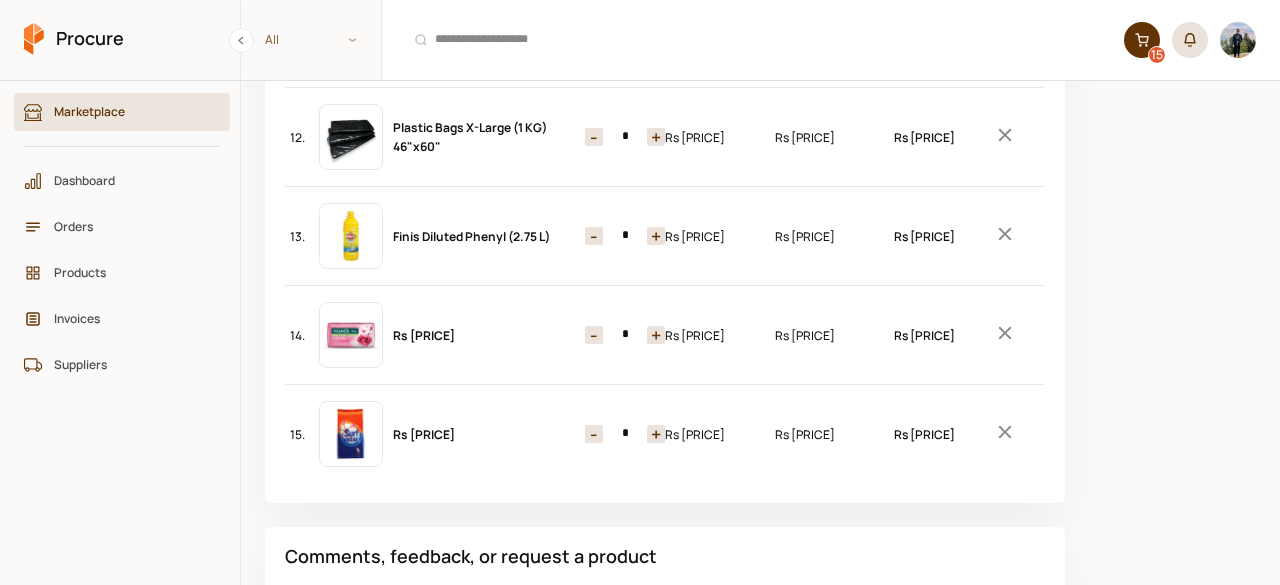 click on "+" at bounding box center [656, 335] 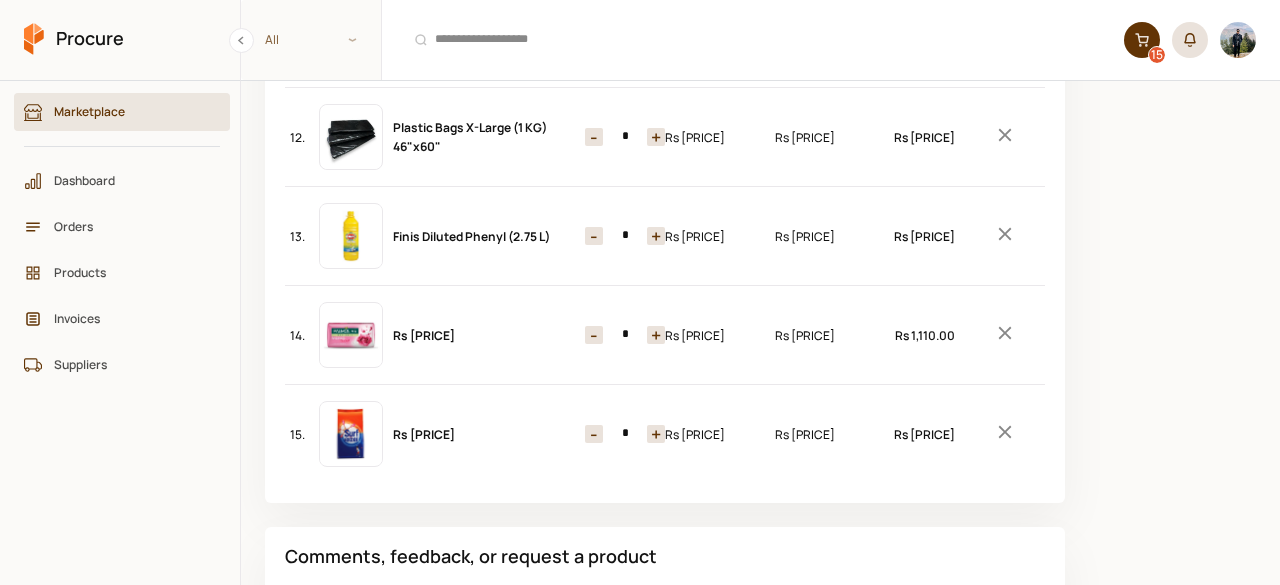 click on "+" at bounding box center (656, 335) 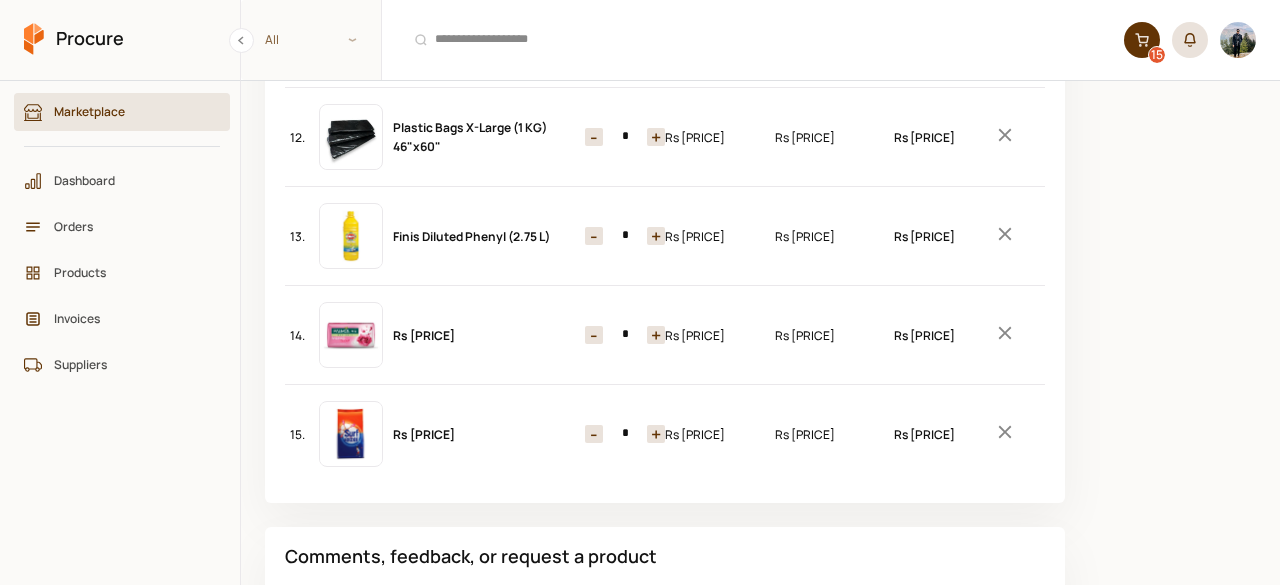 click on "+" at bounding box center [656, 335] 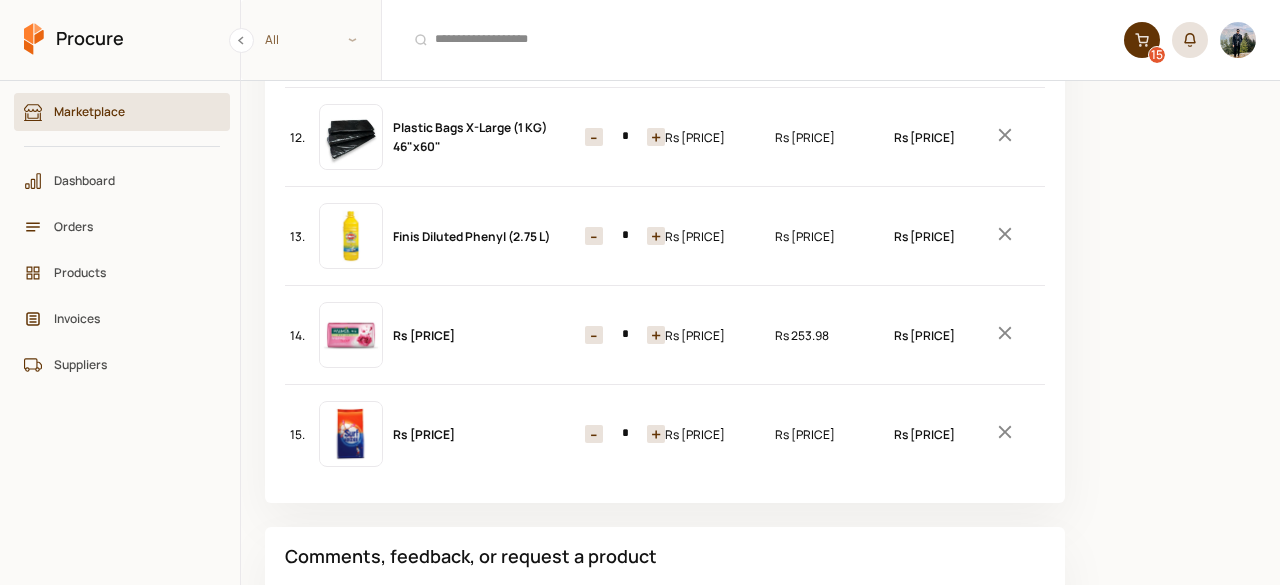 click on "+" at bounding box center (656, 335) 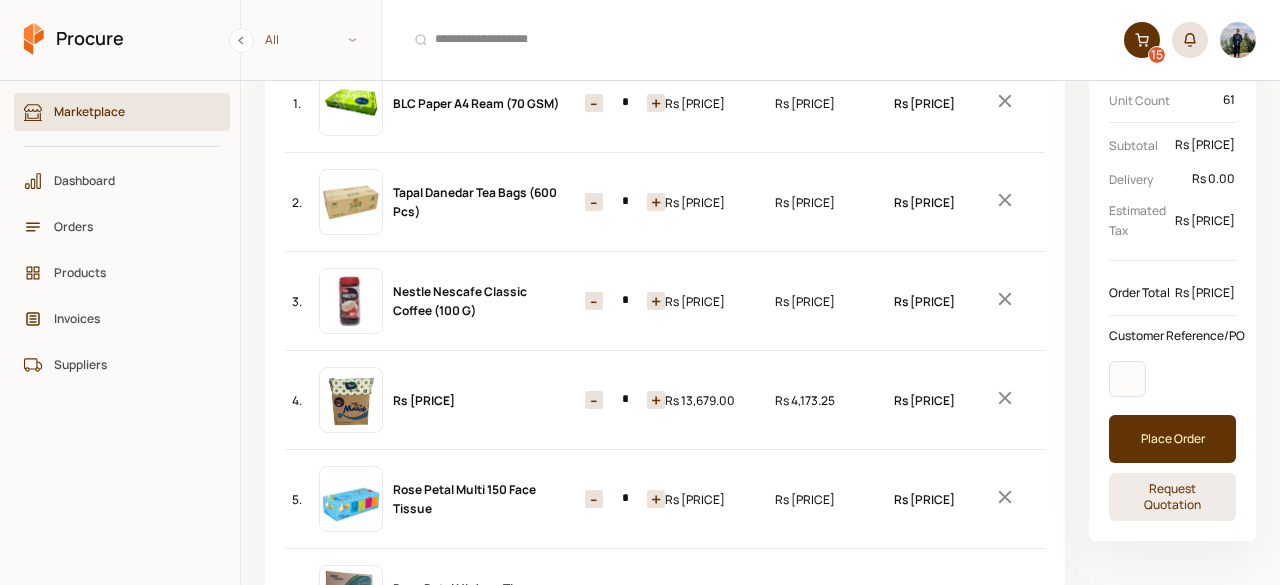 scroll, scrollTop: 196, scrollLeft: 0, axis: vertical 